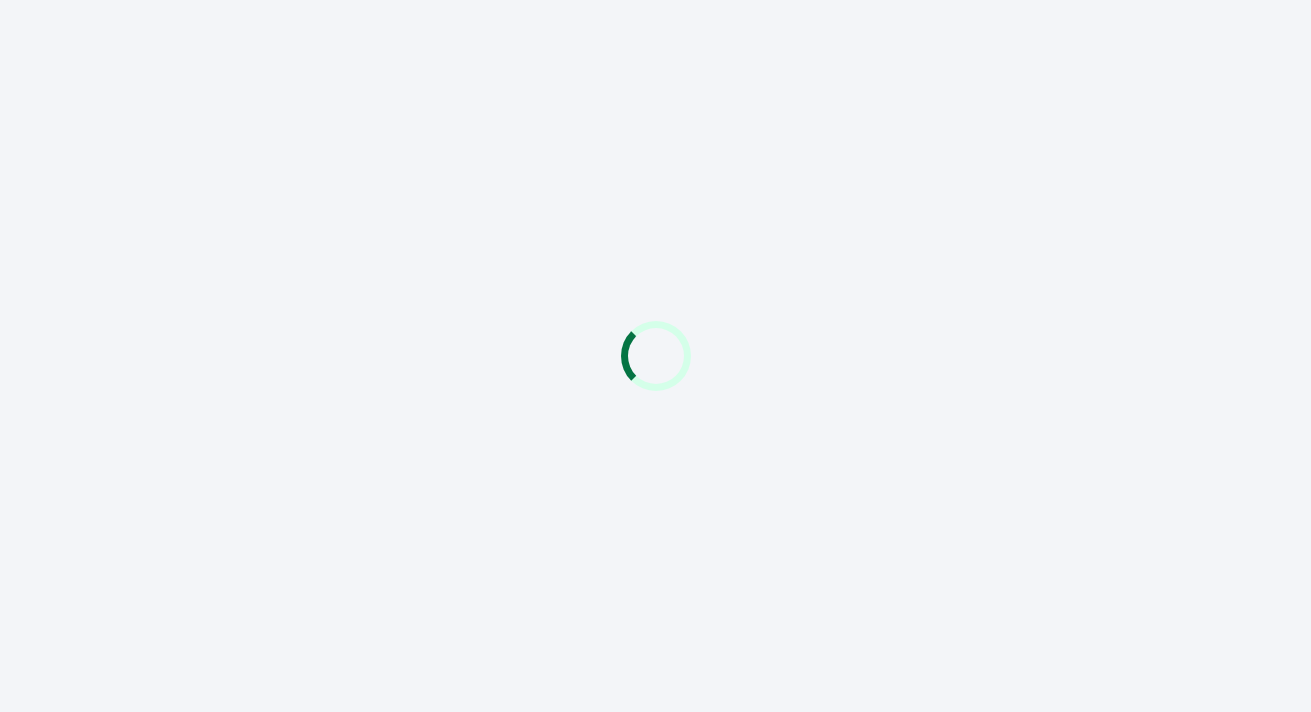 scroll, scrollTop: 0, scrollLeft: 0, axis: both 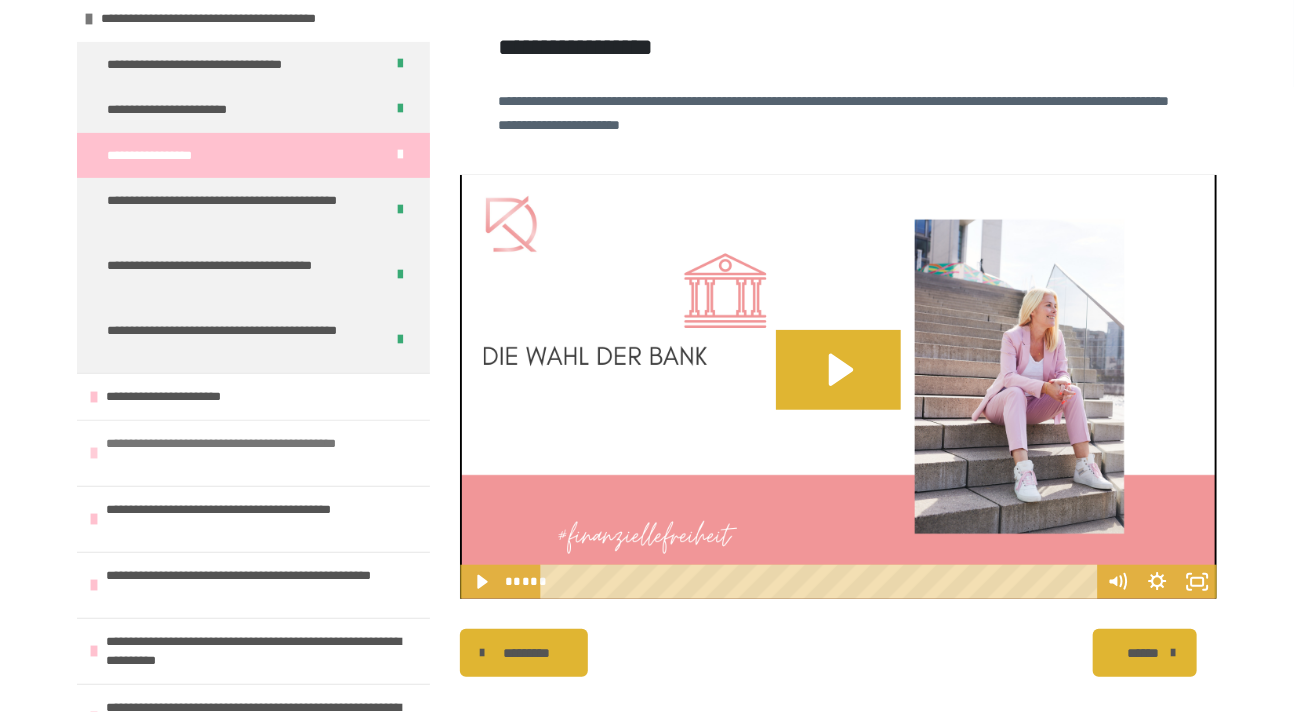 click on "**********" at bounding box center [254, 453] 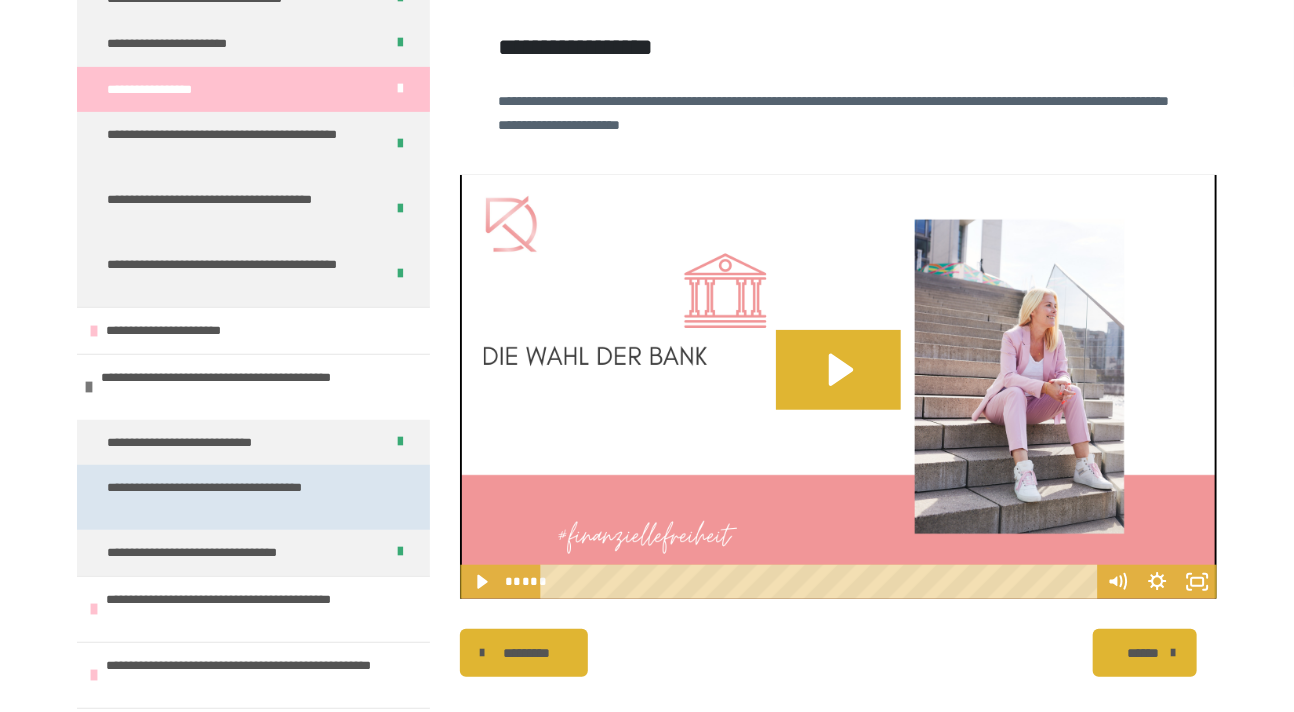 scroll, scrollTop: 480, scrollLeft: 0, axis: vertical 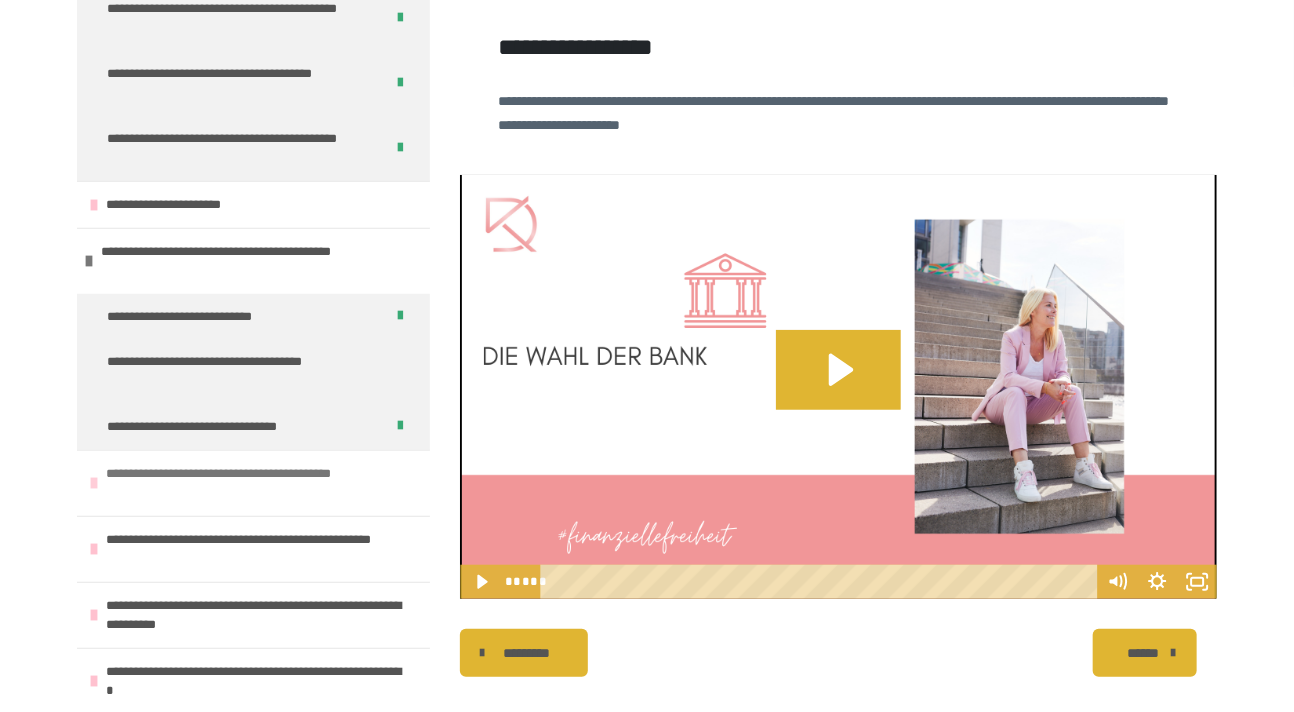 click on "**********" at bounding box center [254, 483] 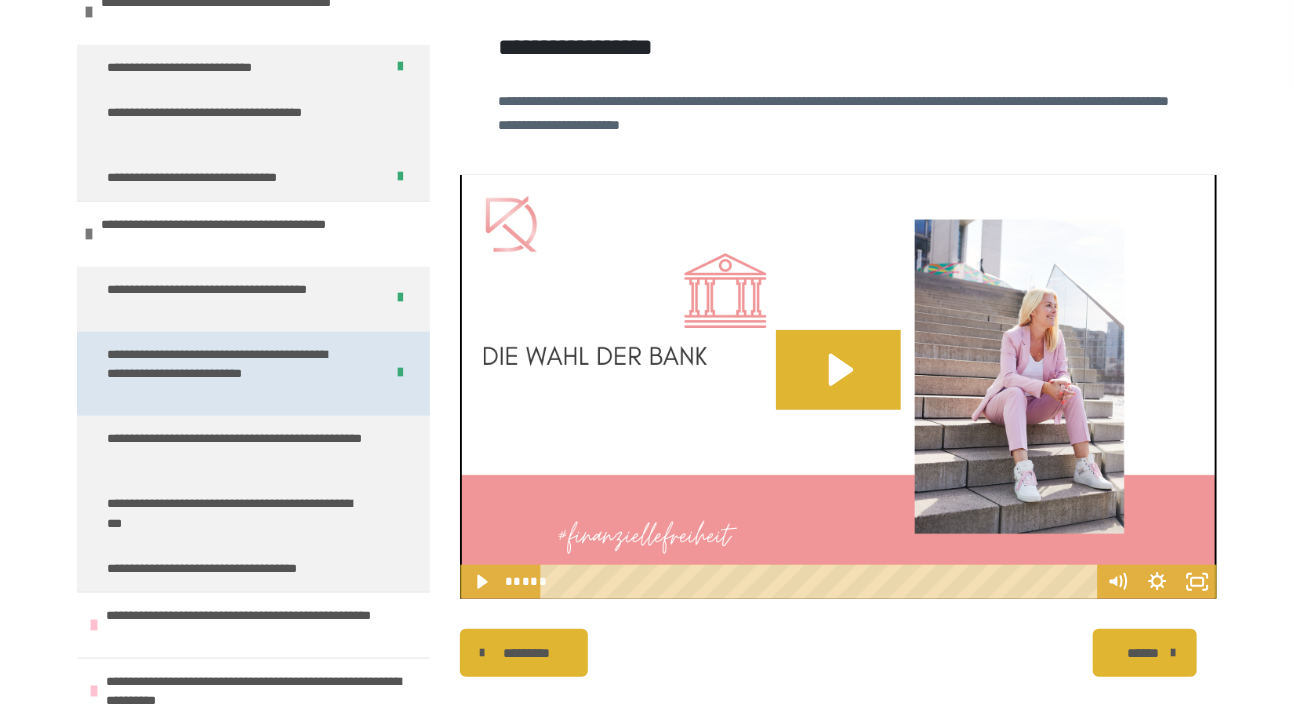 scroll, scrollTop: 768, scrollLeft: 0, axis: vertical 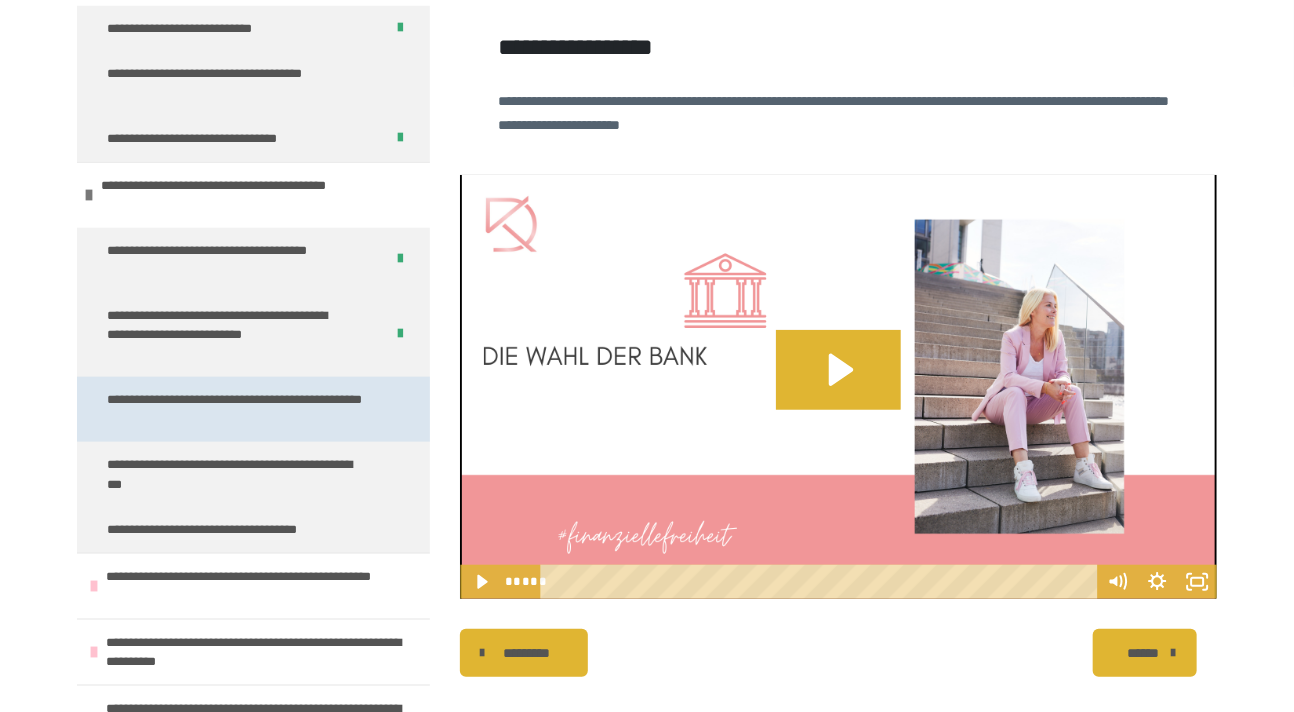 click on "**********" at bounding box center [237, 409] 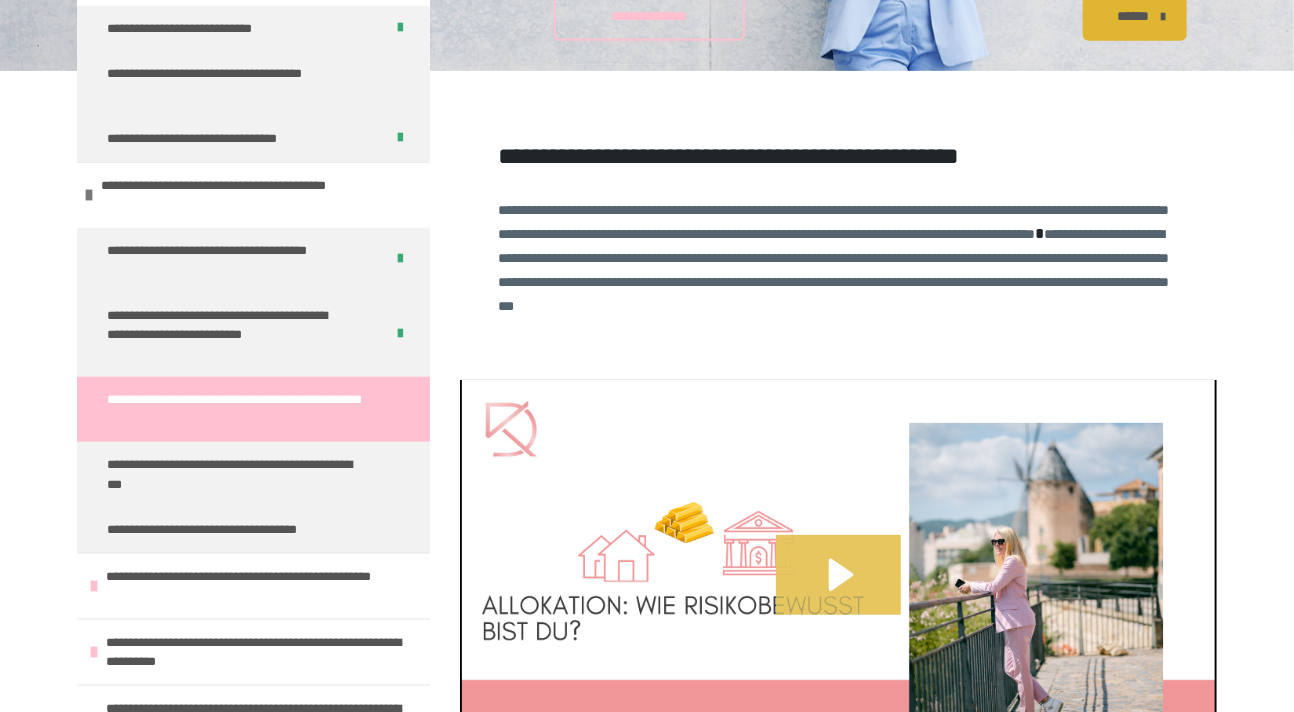 click 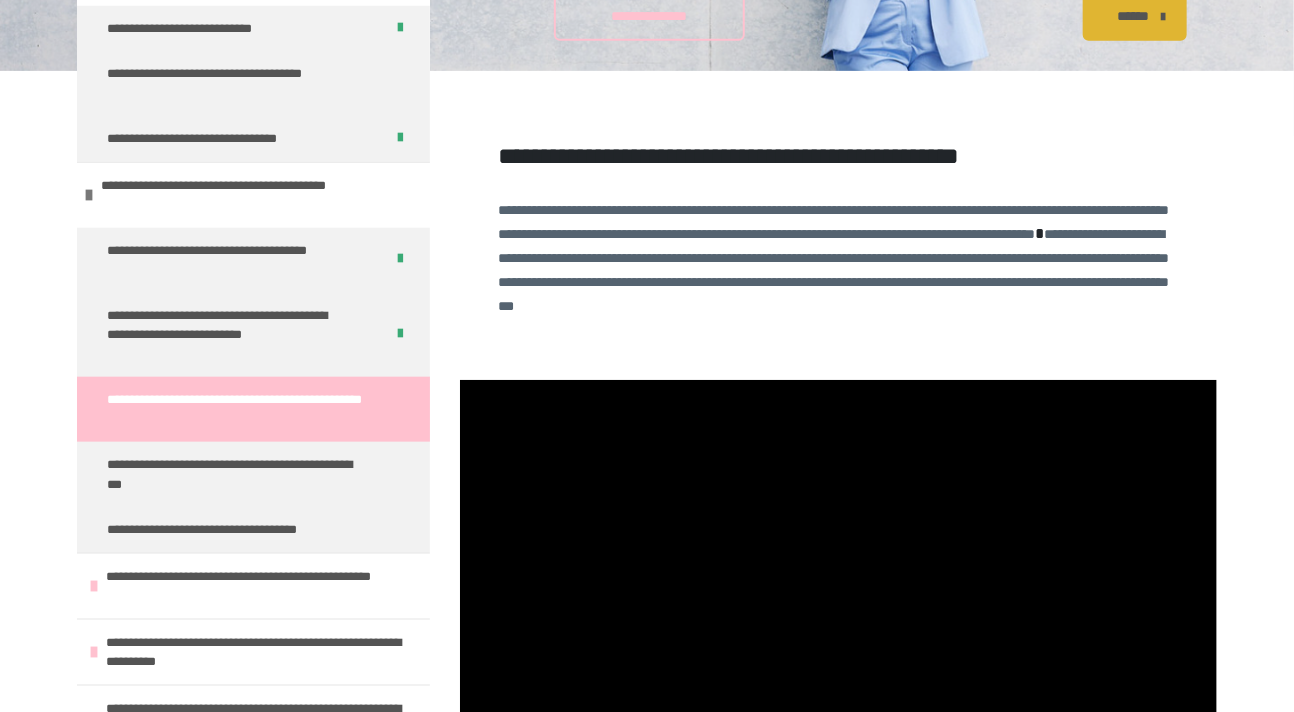 scroll, scrollTop: 584, scrollLeft: 0, axis: vertical 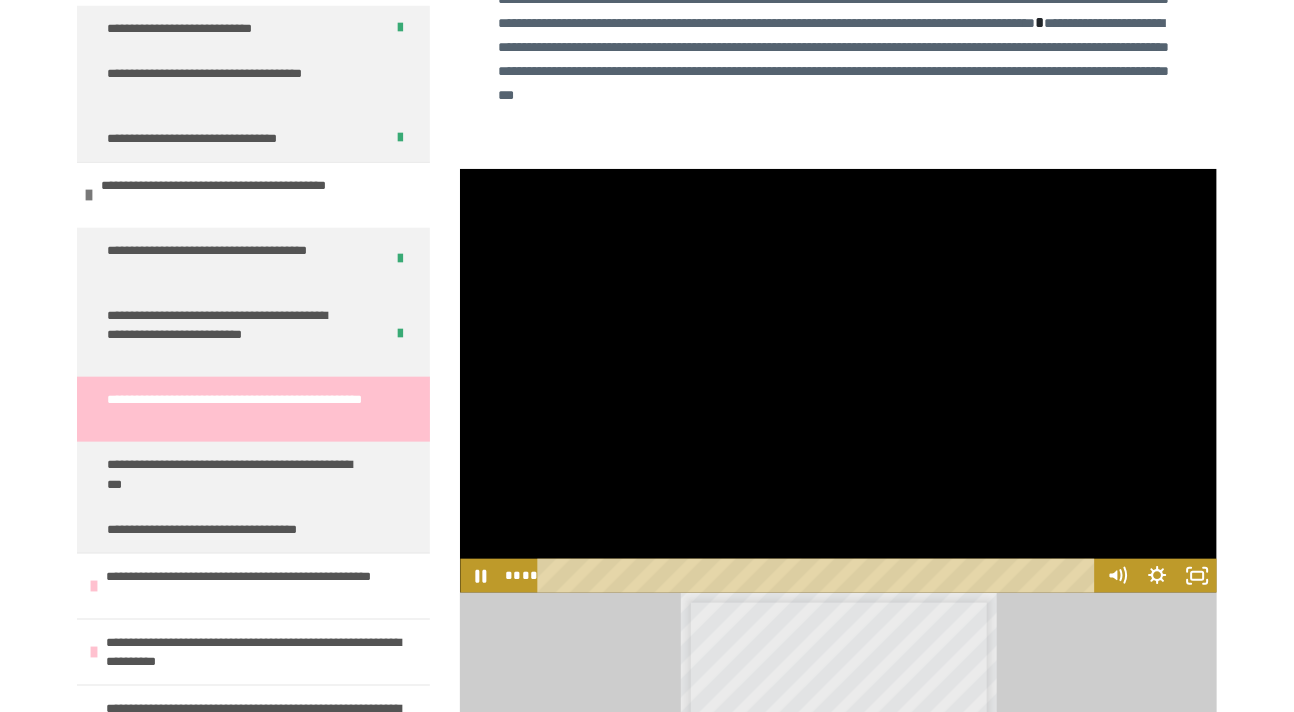 click on "**********" at bounding box center (647, 369) 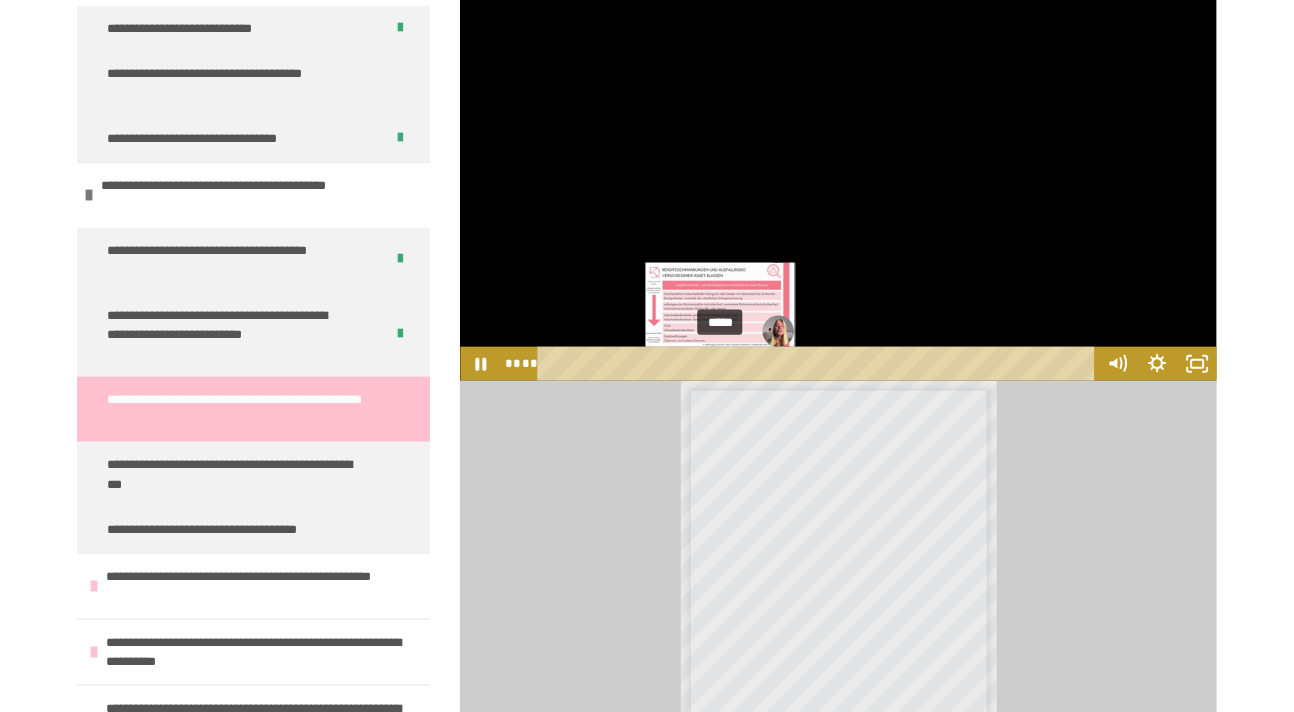 click on "*****" at bounding box center [820, 364] 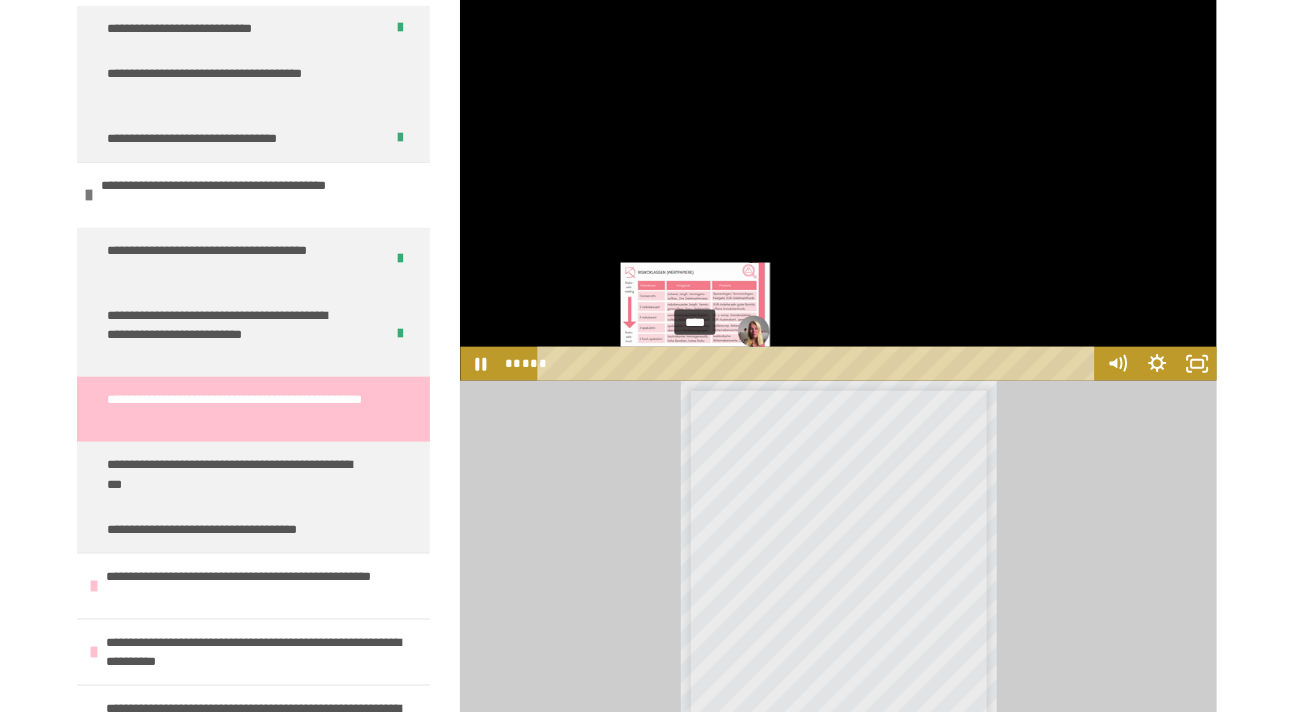 click on "****" at bounding box center (820, 364) 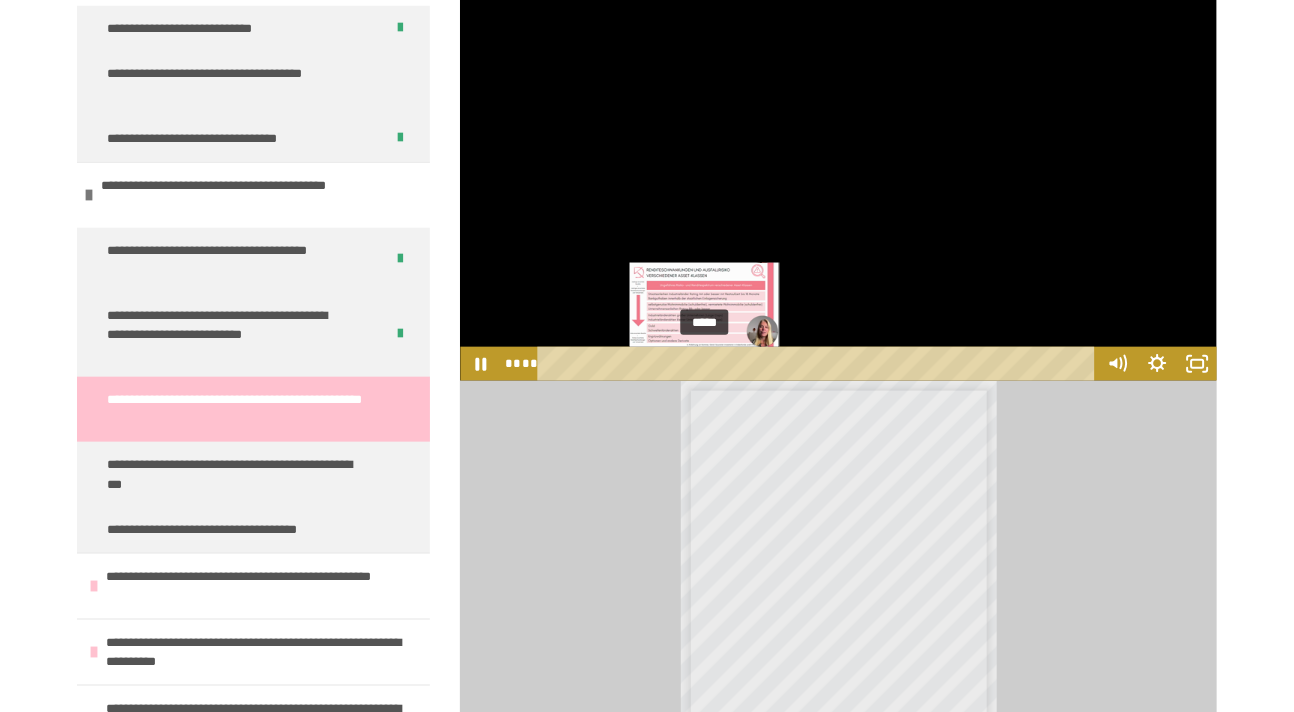 click on "*****" at bounding box center (820, 364) 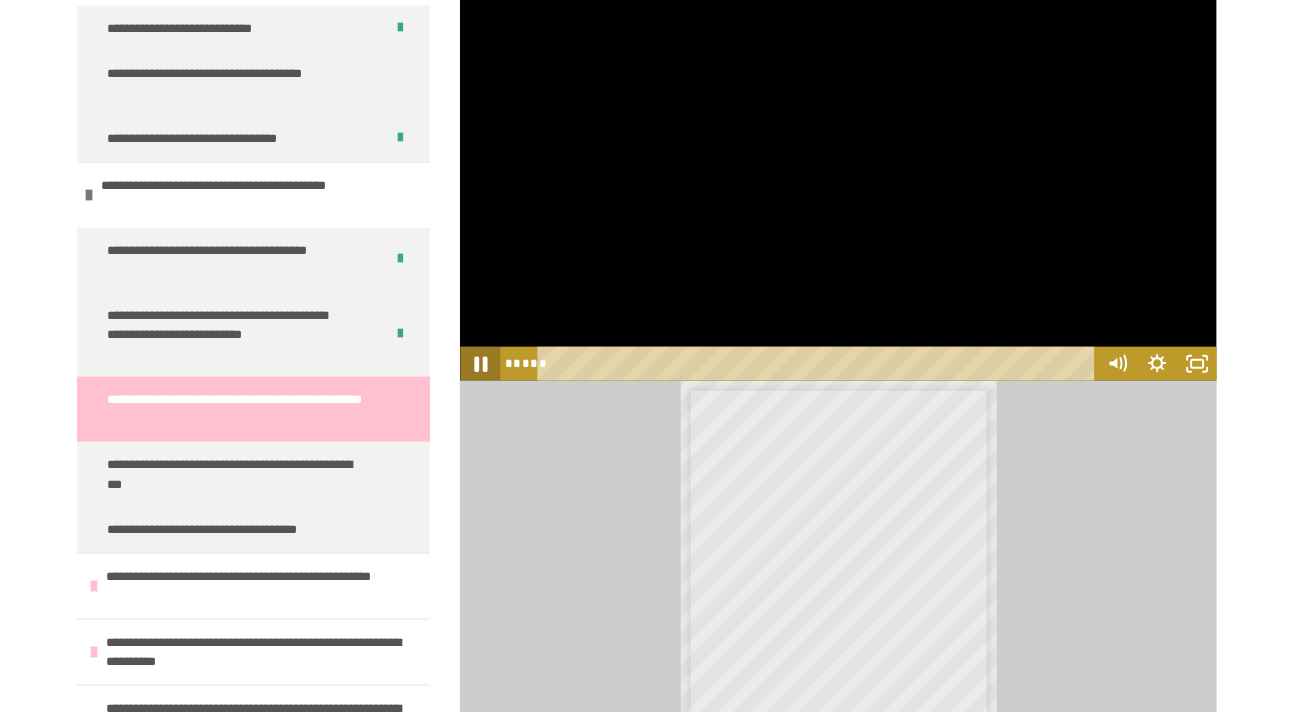 click 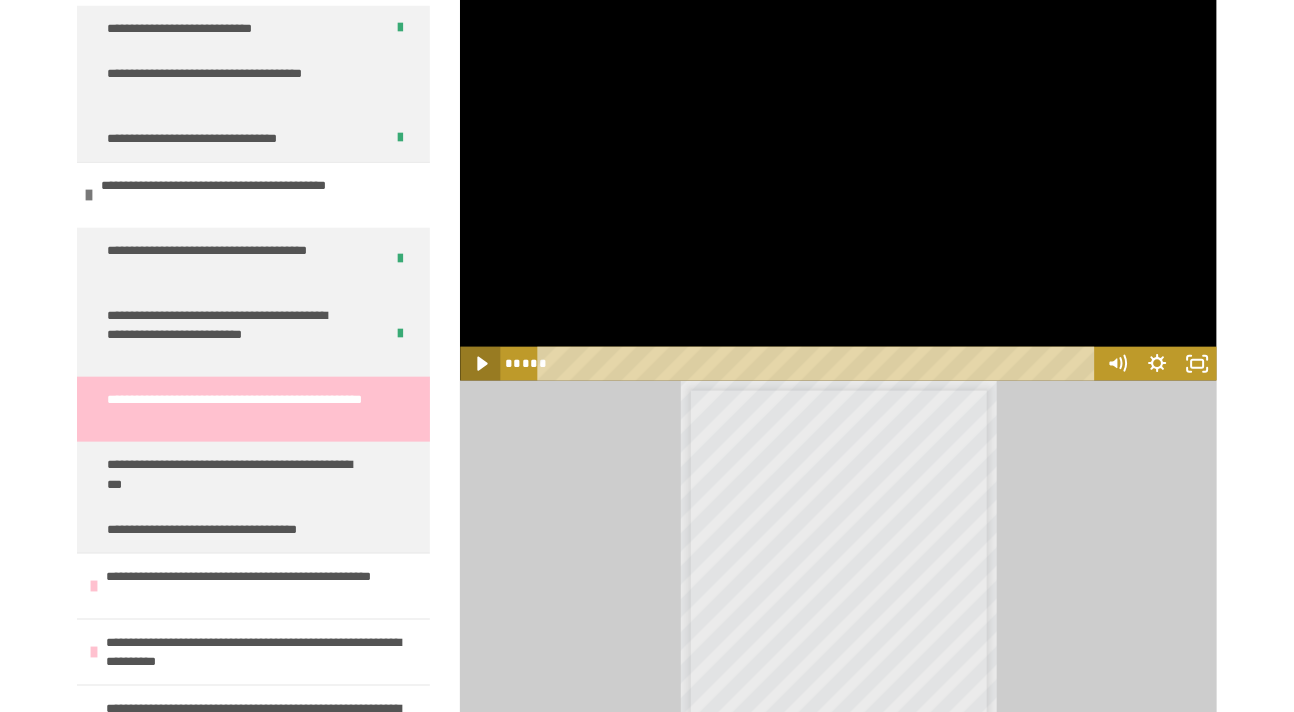click 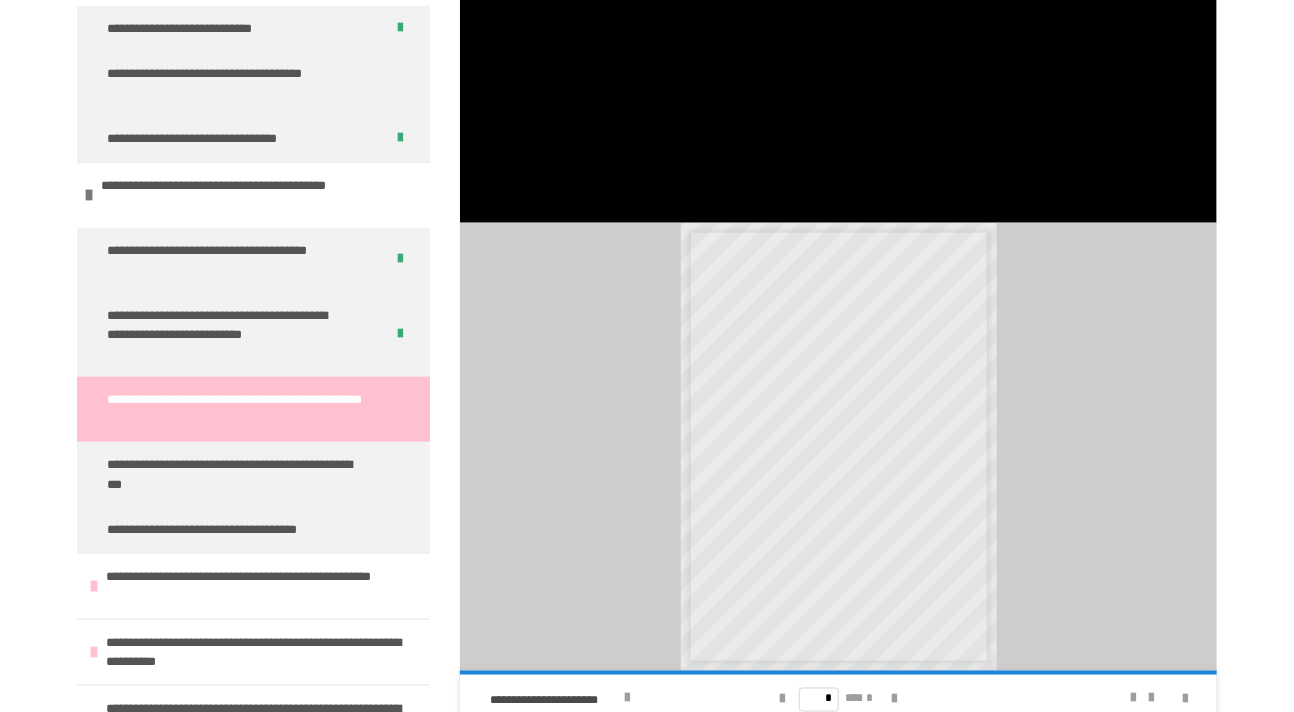 scroll, scrollTop: 1007, scrollLeft: 0, axis: vertical 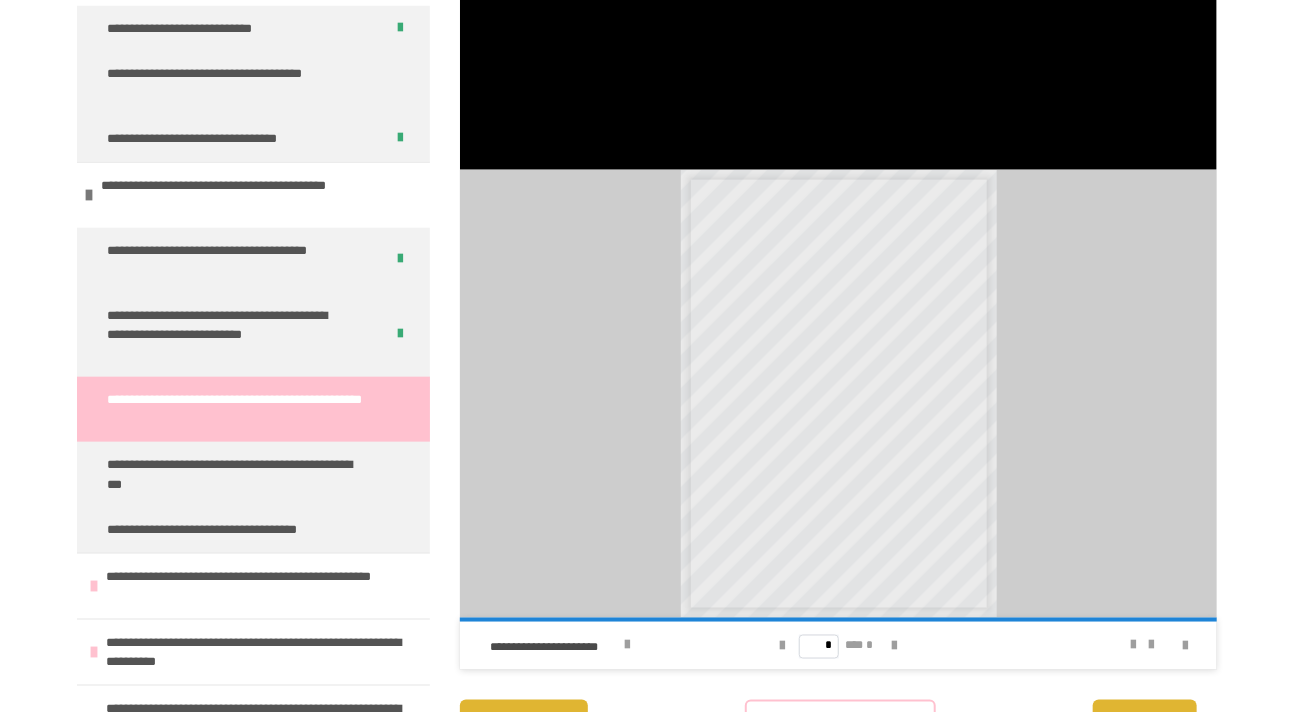click on "**********" at bounding box center (849, 418) 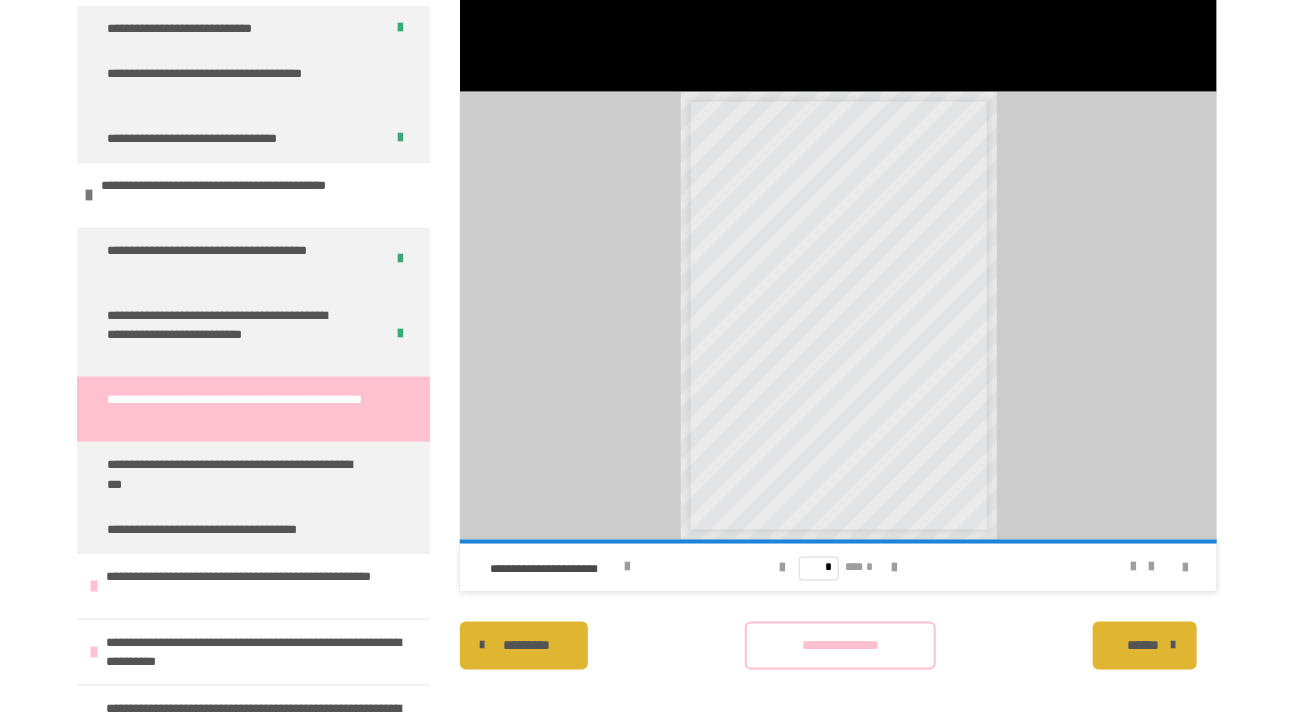 scroll, scrollTop: 1103, scrollLeft: 0, axis: vertical 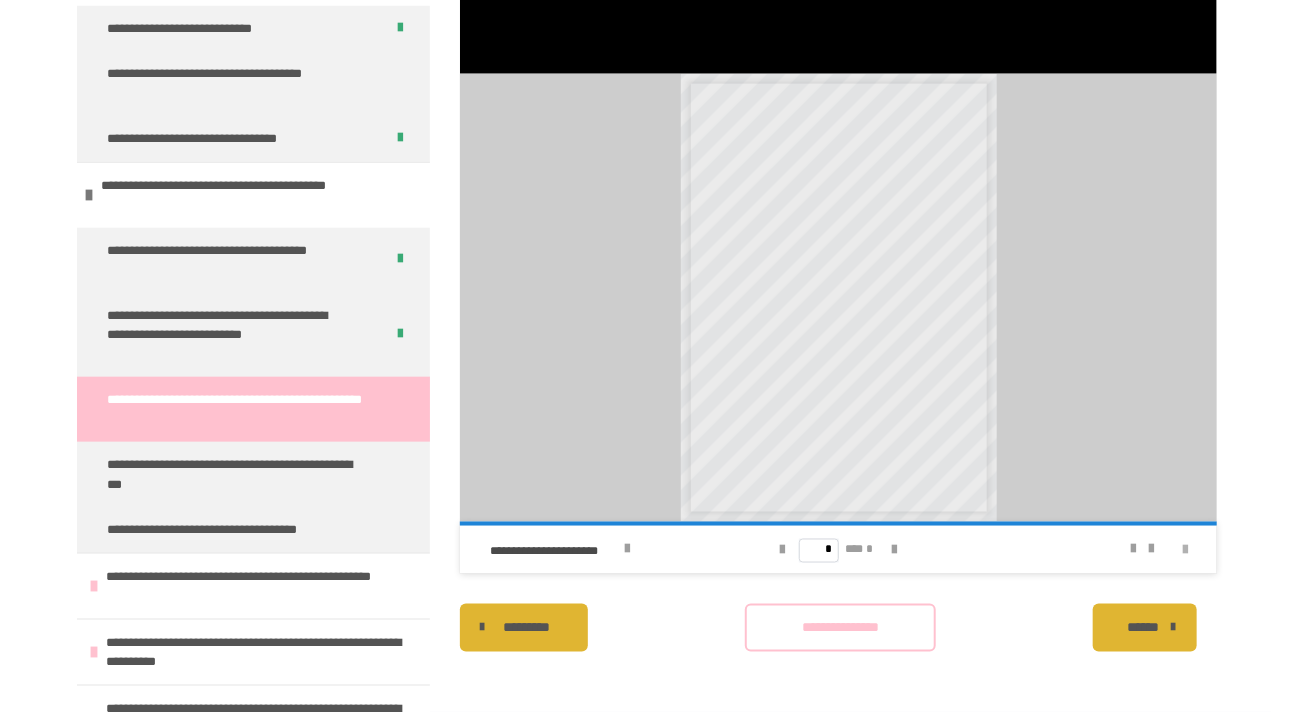click at bounding box center [1185, 551] 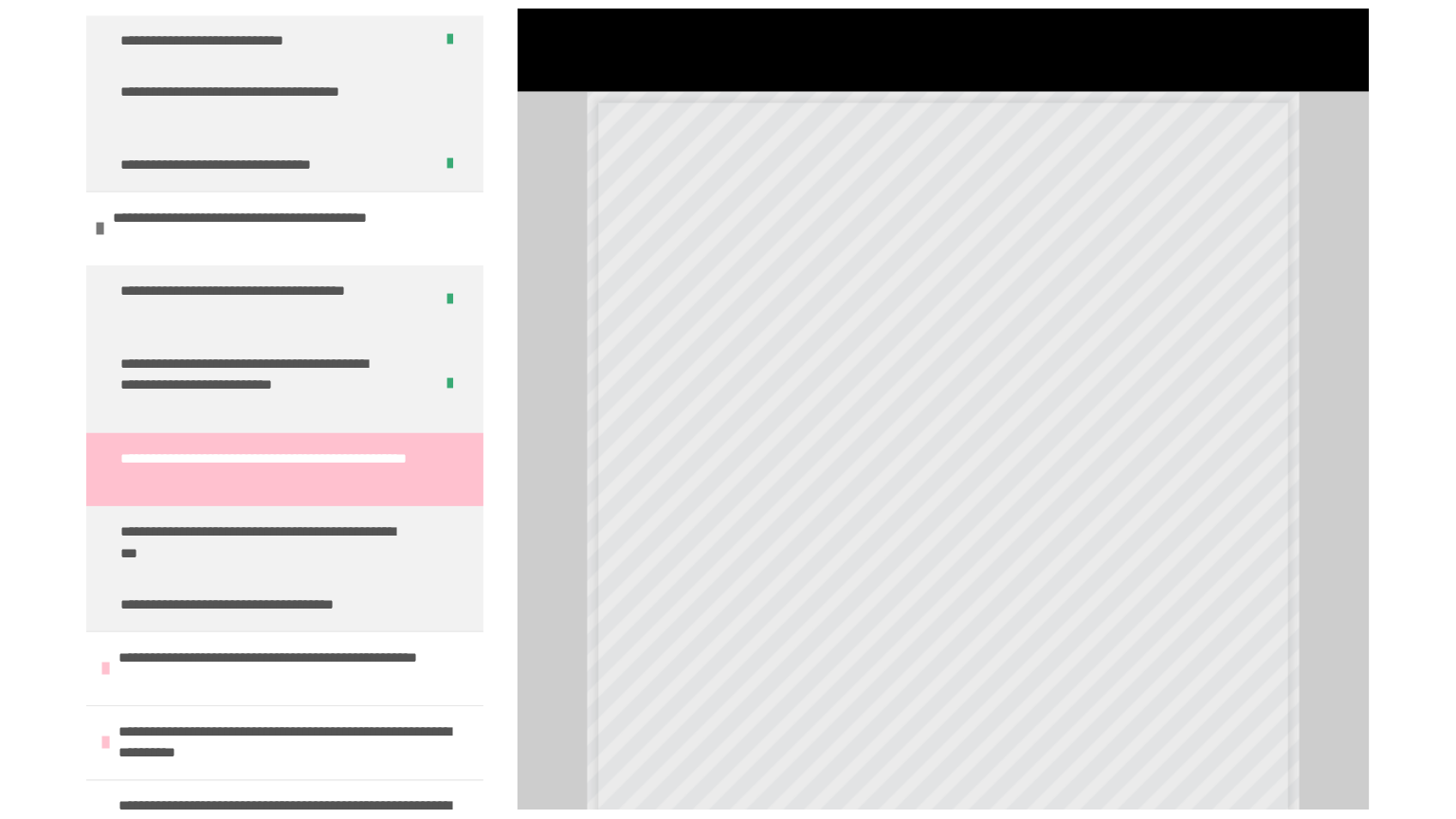 scroll, scrollTop: 901, scrollLeft: 0, axis: vertical 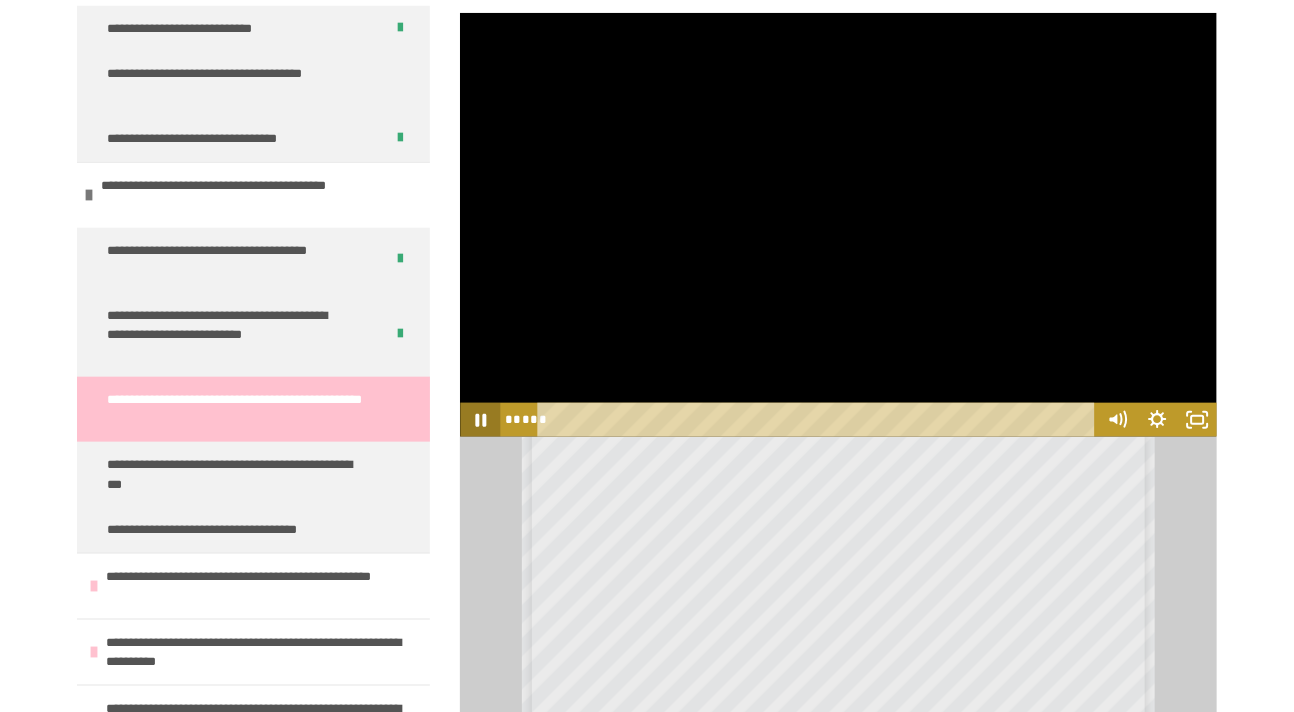 click 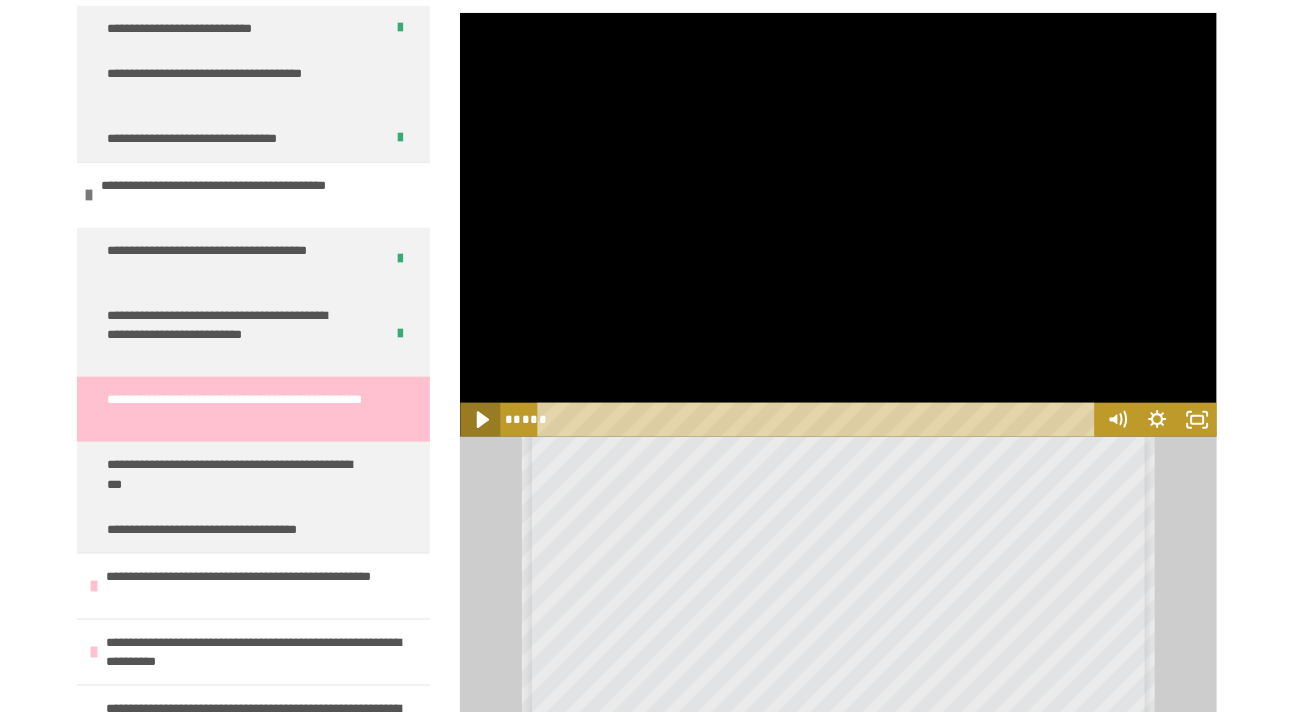 click 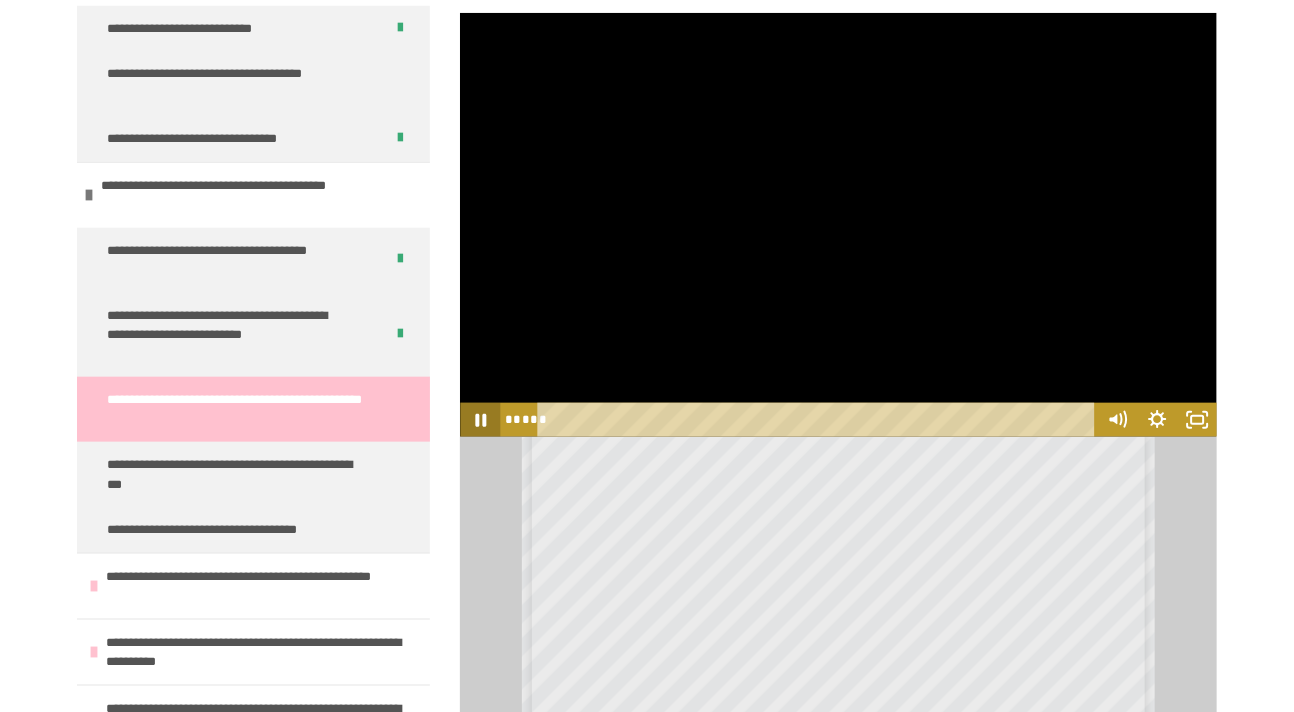 click 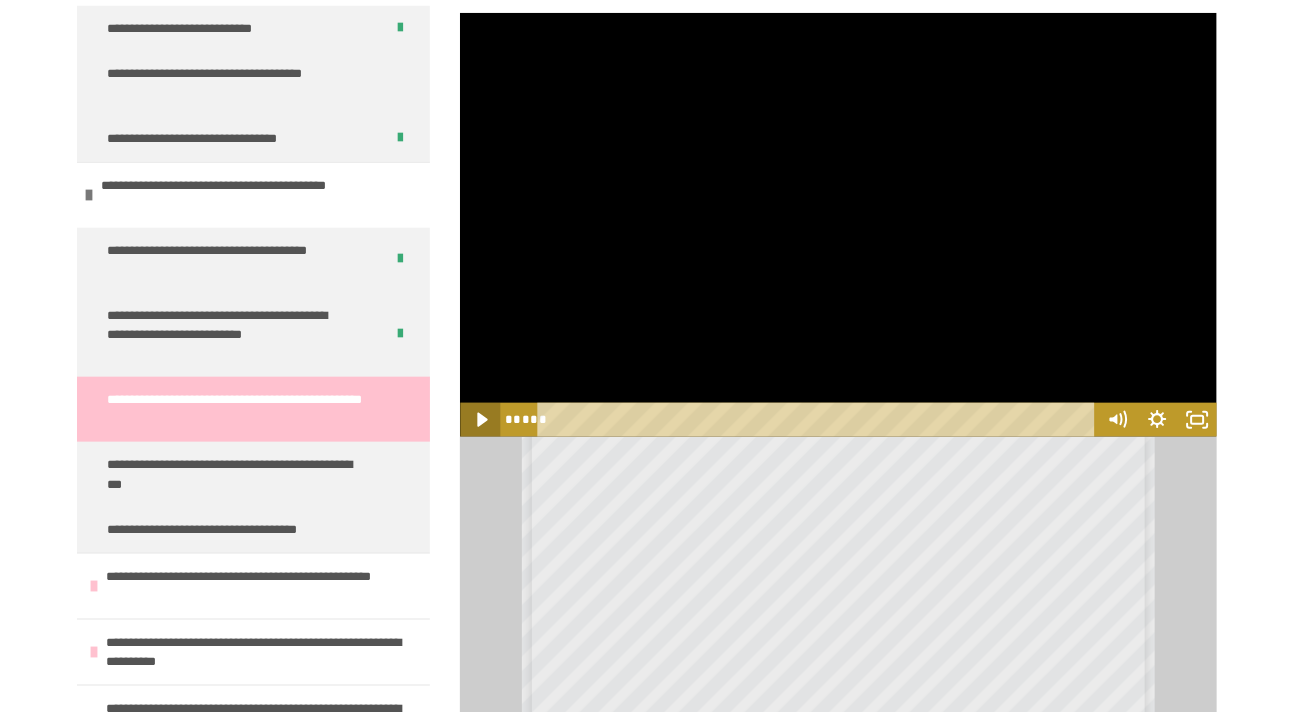click 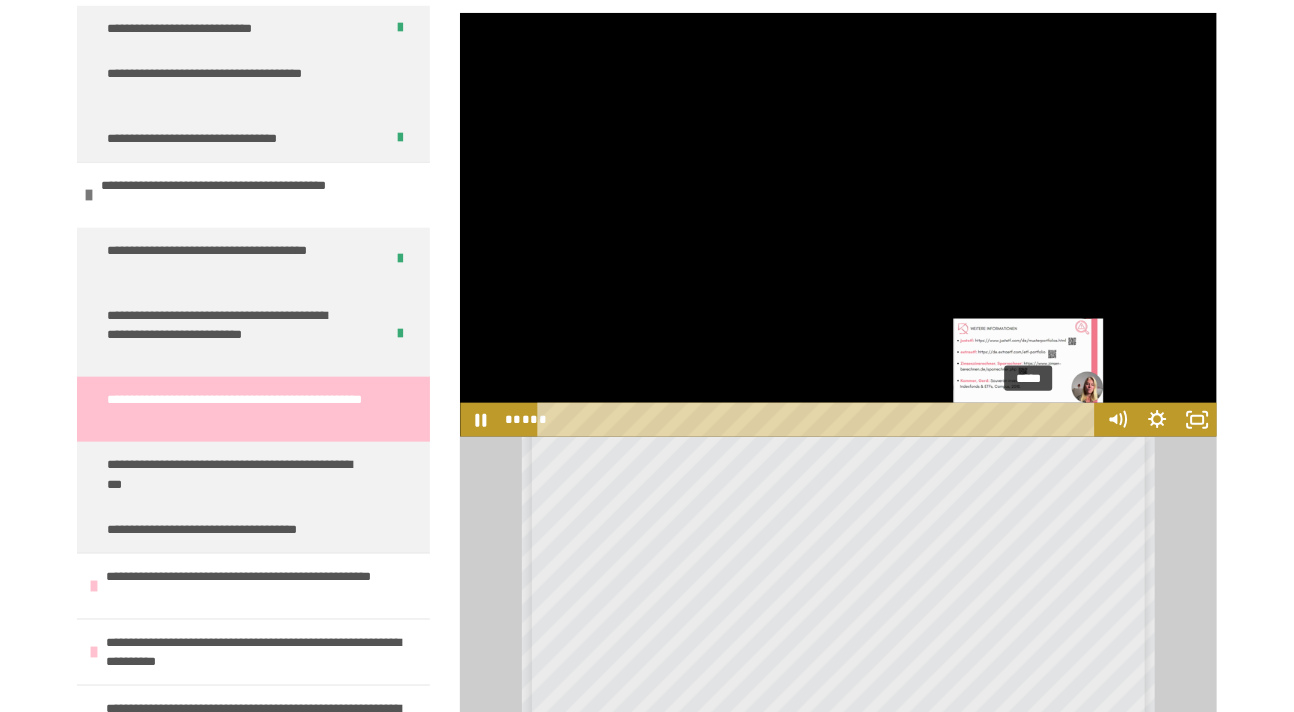 click on "*****" at bounding box center (820, 420) 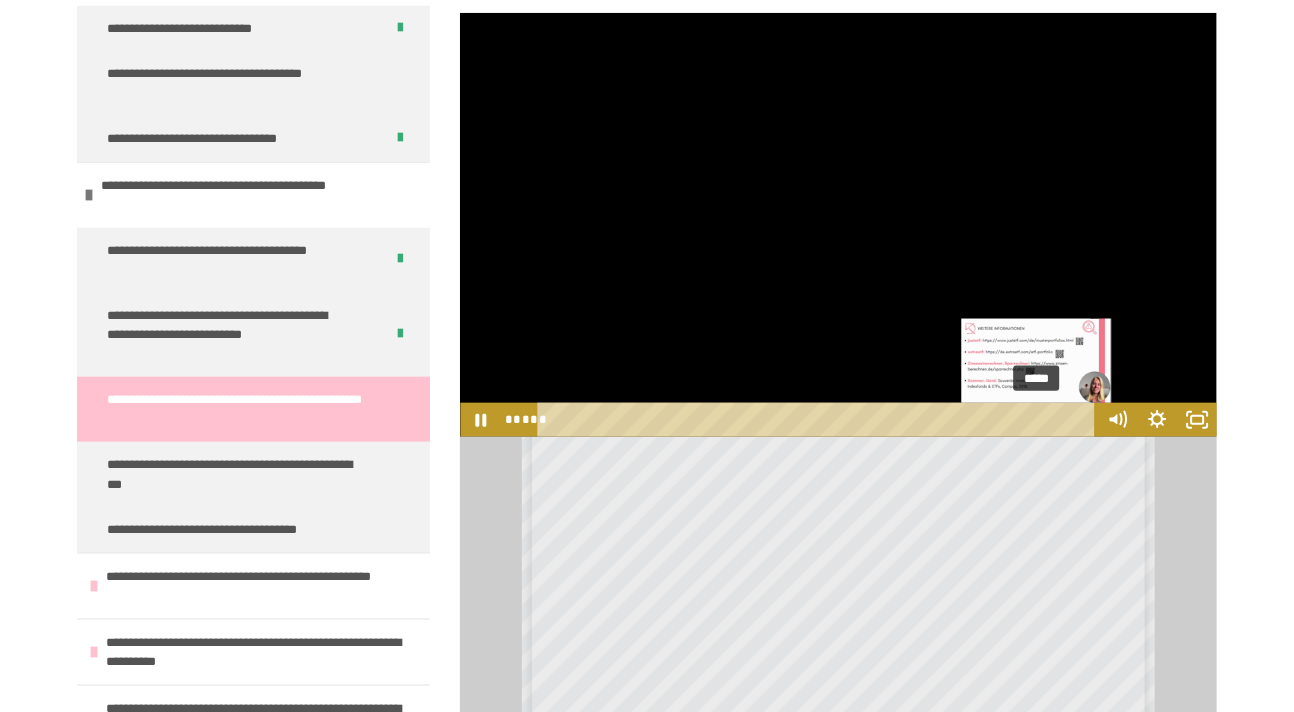 click on "*****" at bounding box center (820, 420) 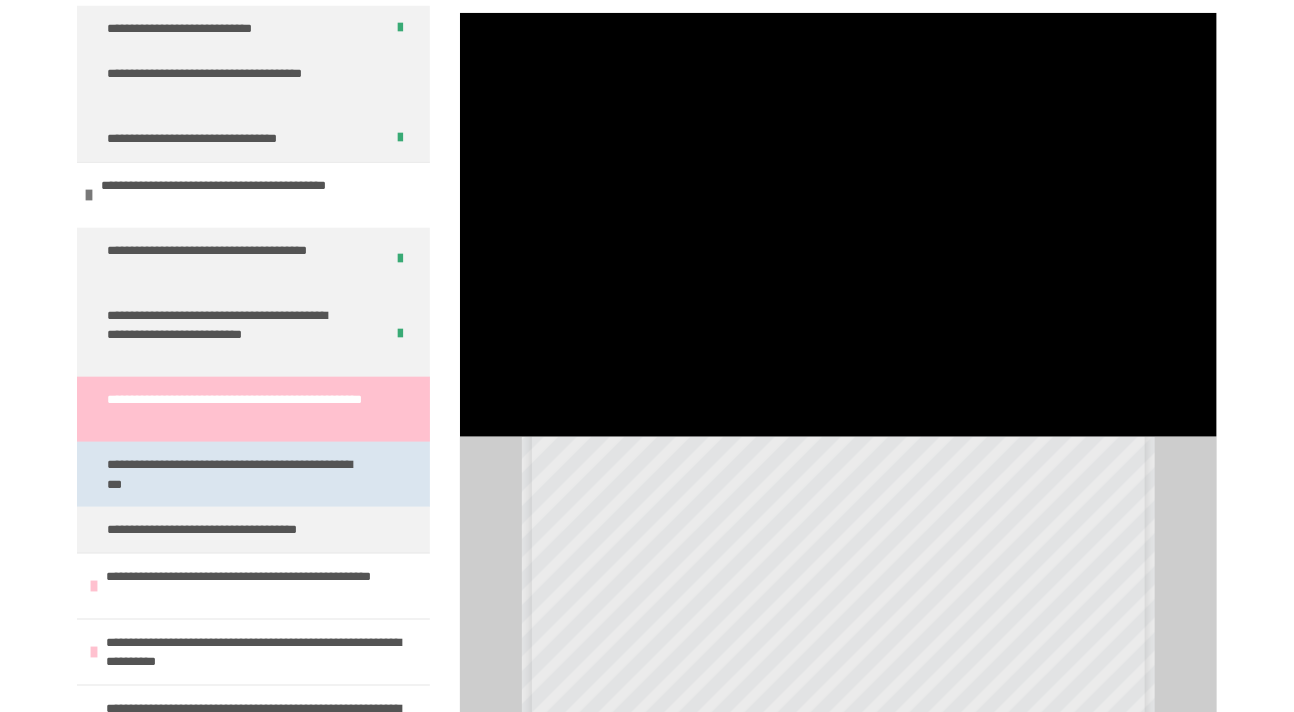 click on "**********" at bounding box center [237, 474] 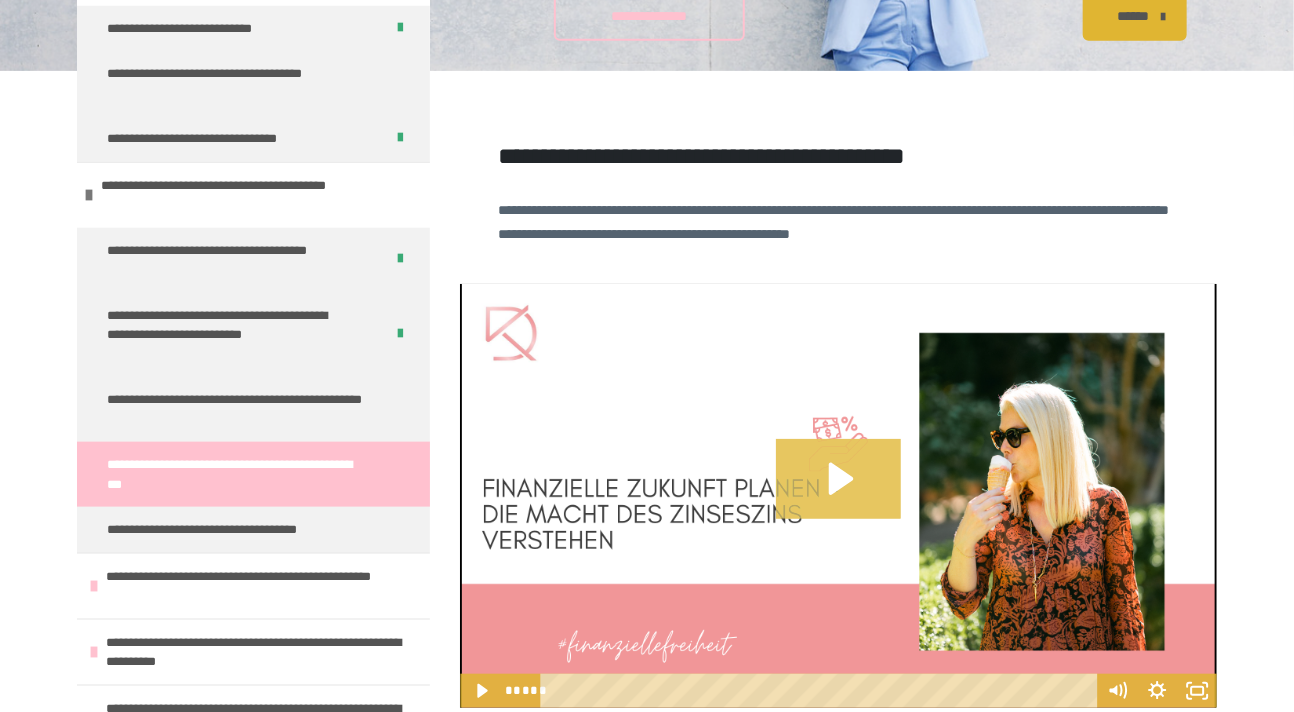click 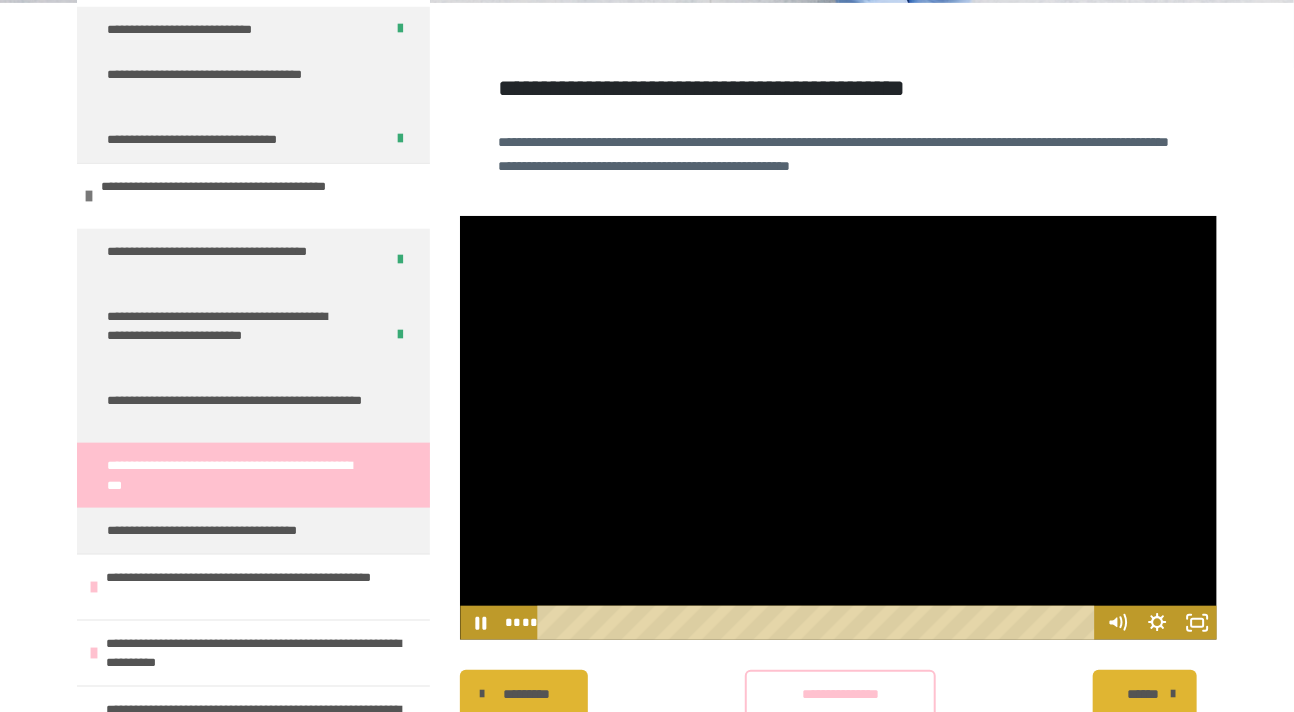 scroll, scrollTop: 479, scrollLeft: 0, axis: vertical 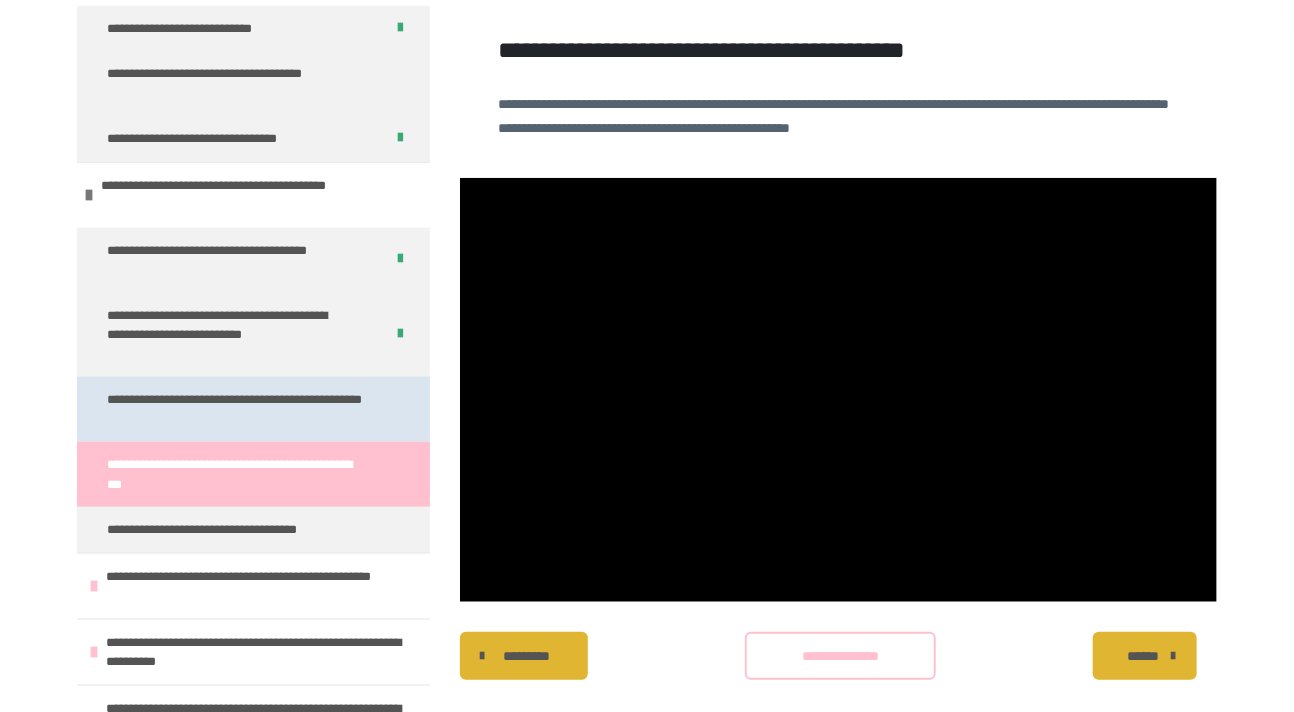 click on "**********" at bounding box center [237, 409] 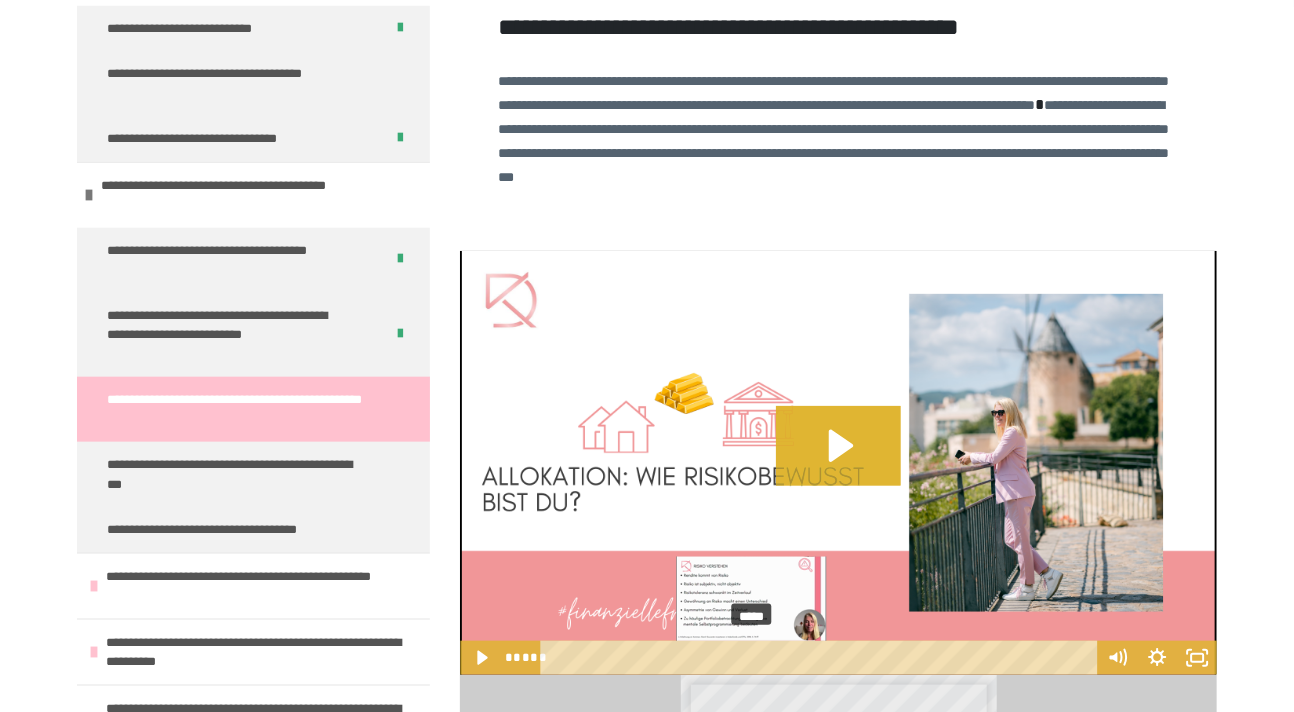 scroll, scrollTop: 1103, scrollLeft: 0, axis: vertical 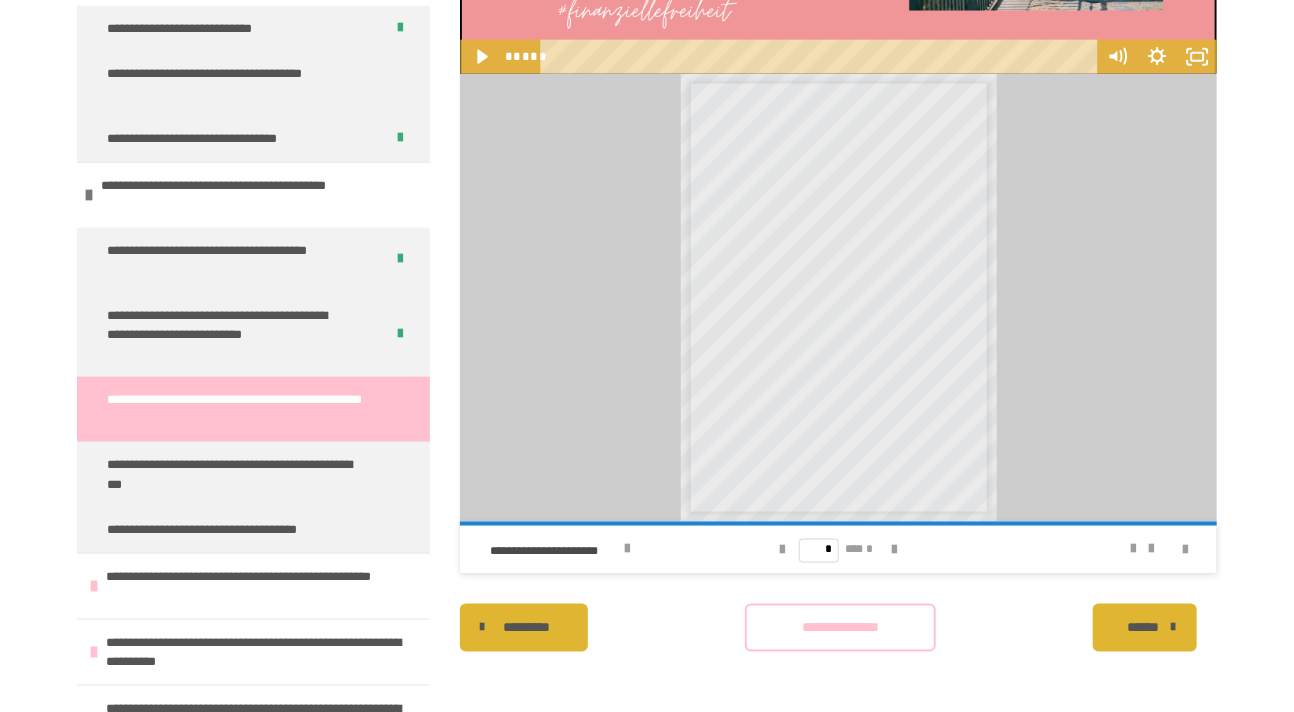 click on "**********" at bounding box center [840, 628] 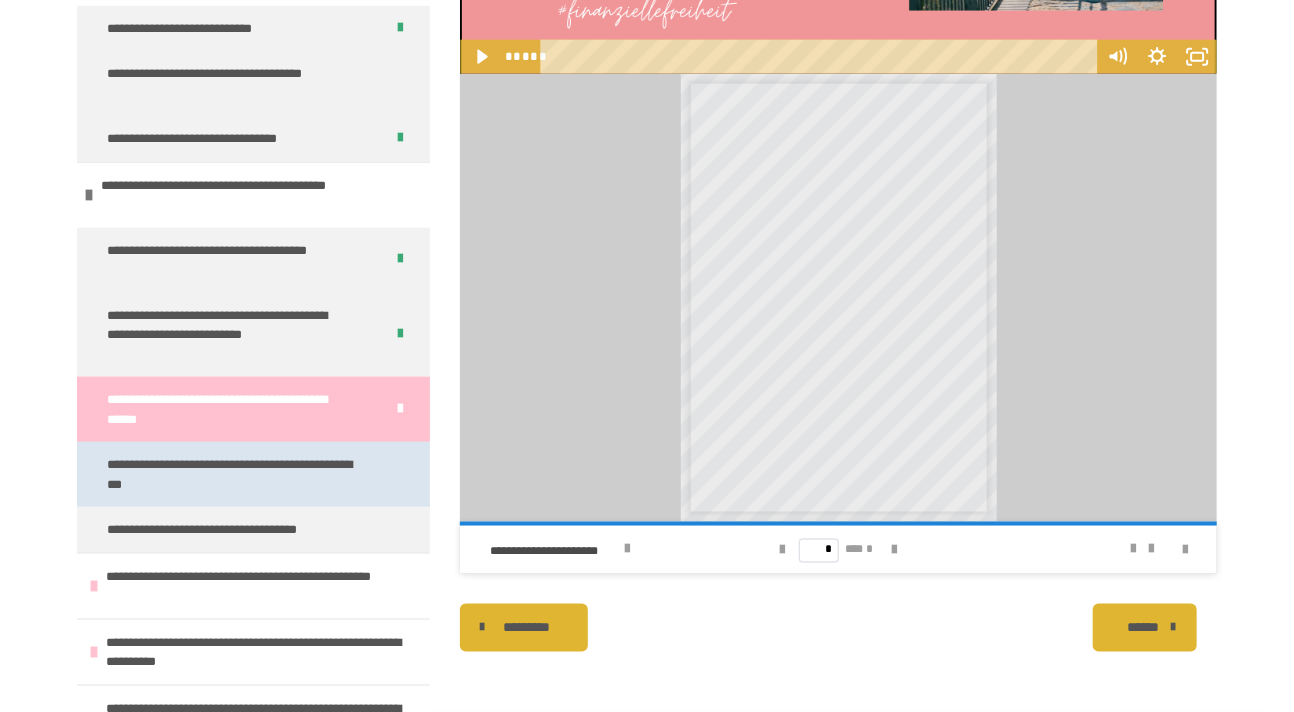 click on "**********" at bounding box center (237, 474) 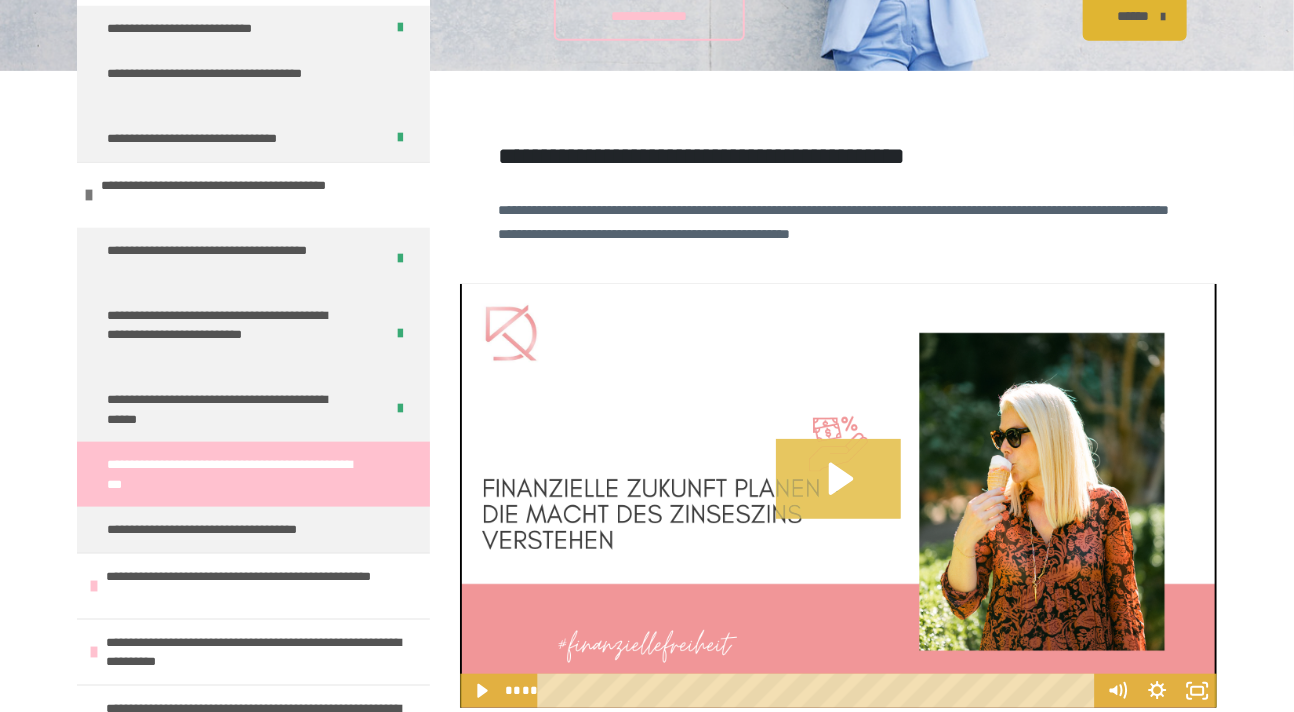 click 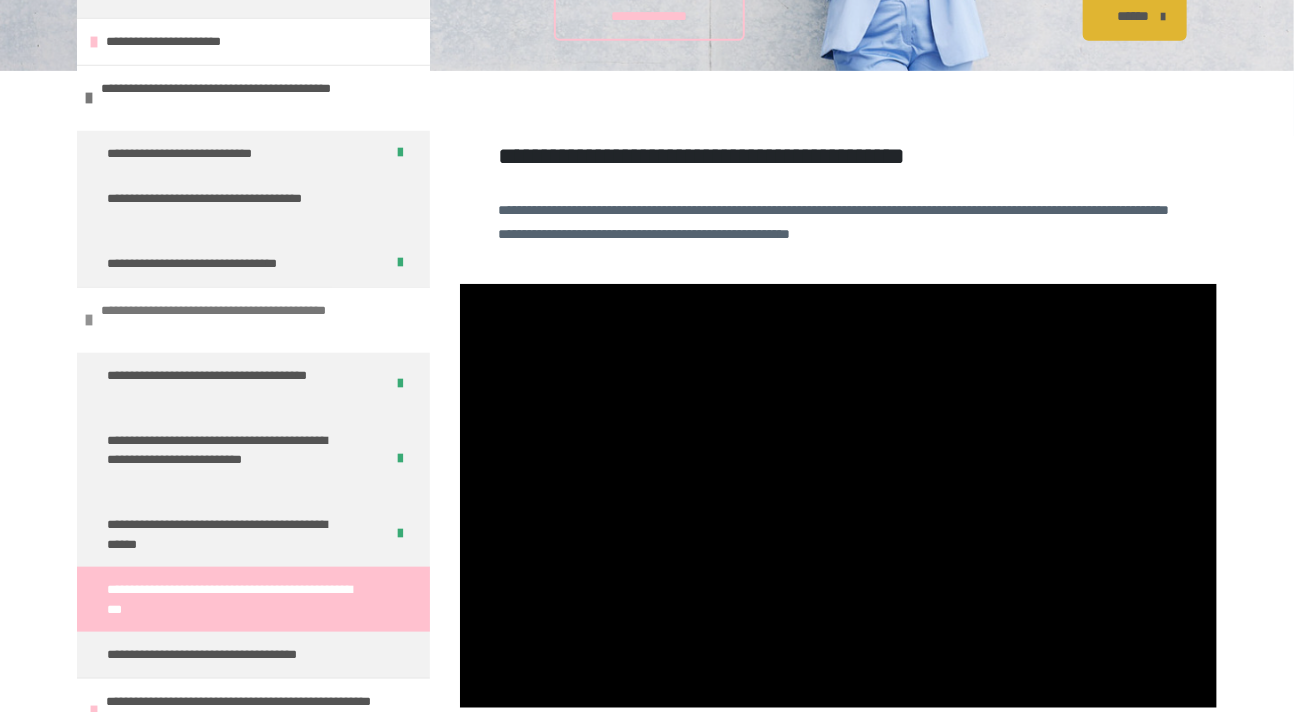 scroll, scrollTop: 768, scrollLeft: 0, axis: vertical 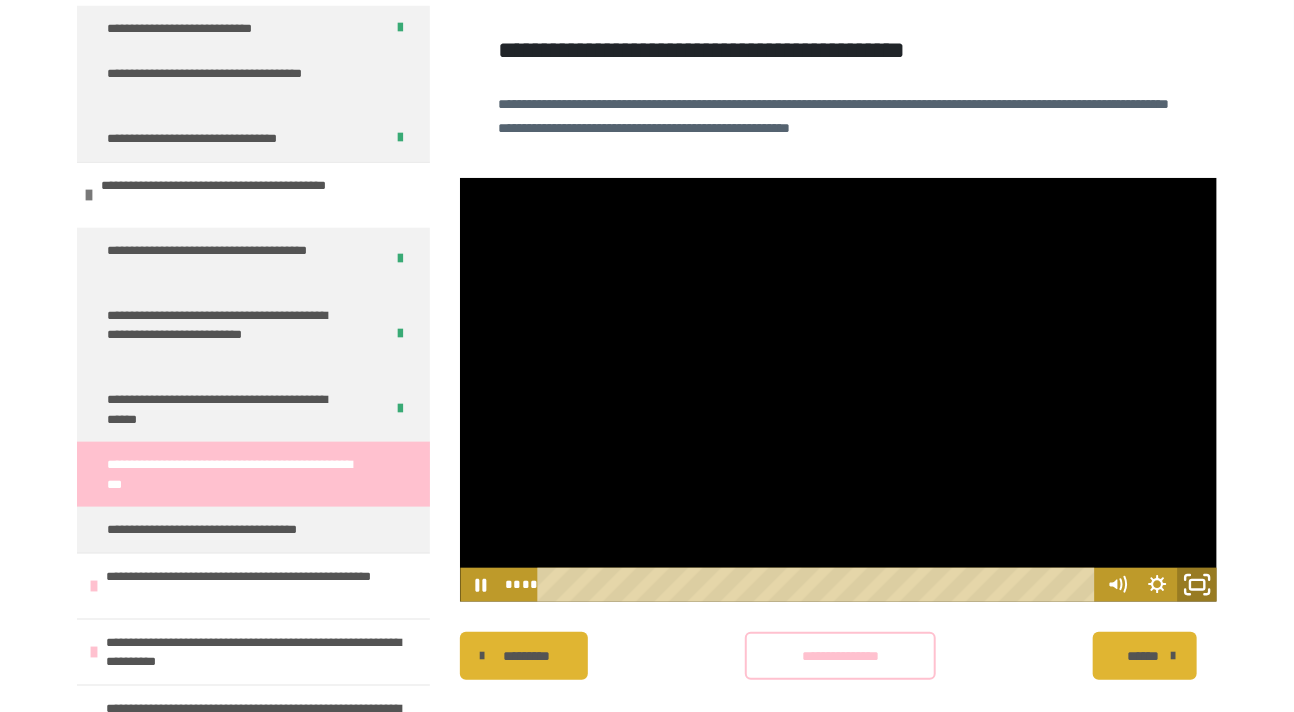 click 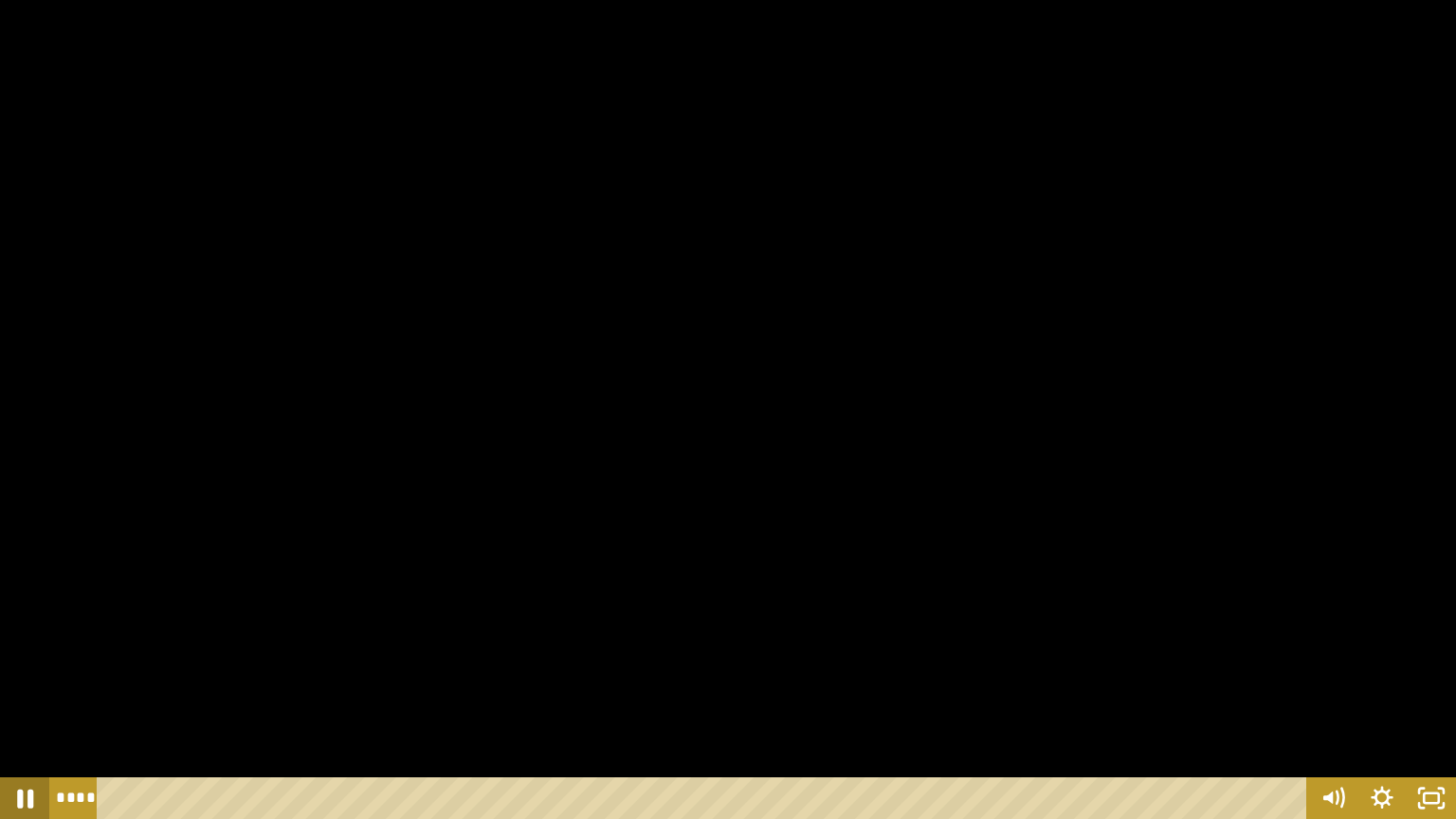 click 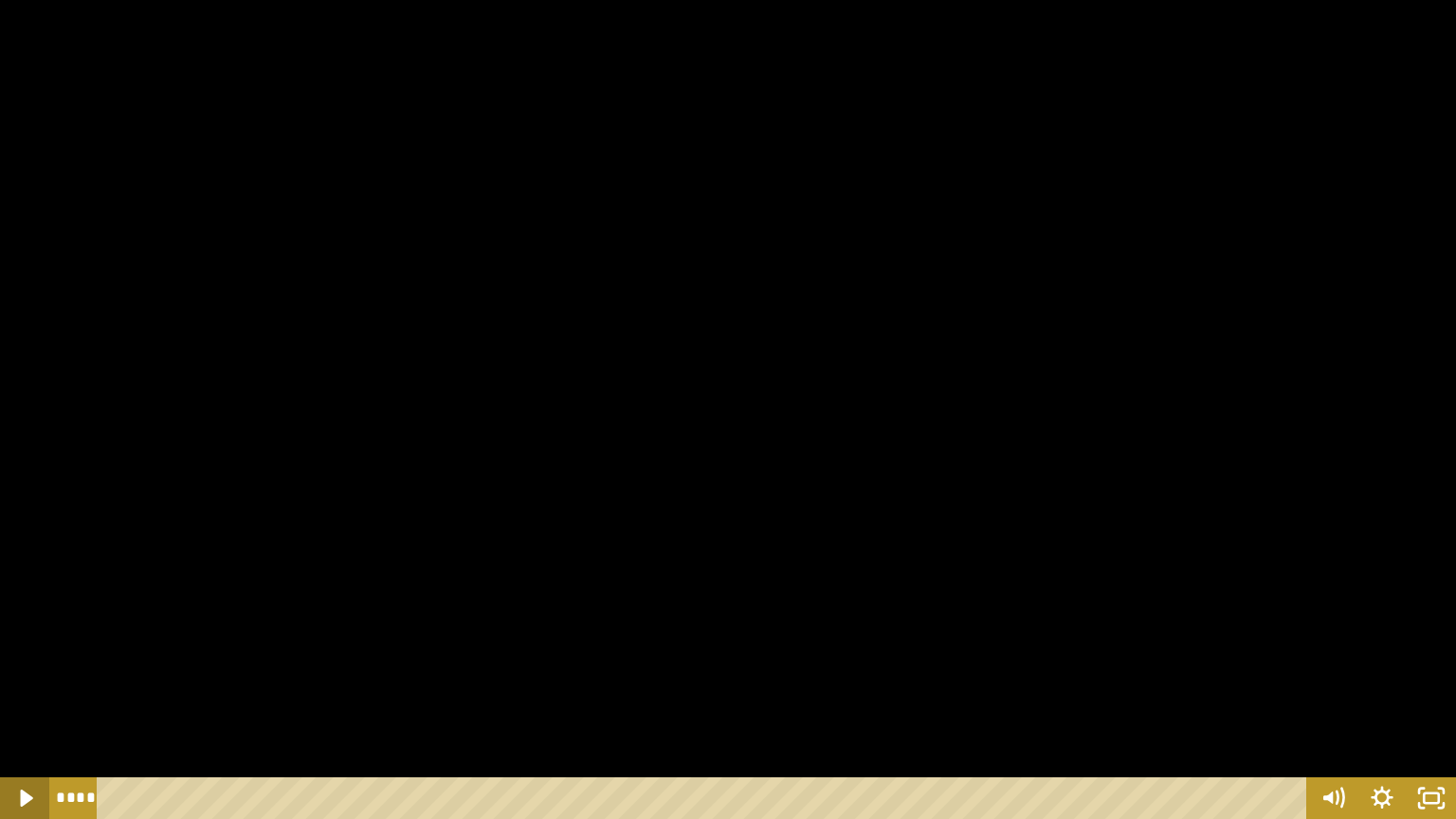 click 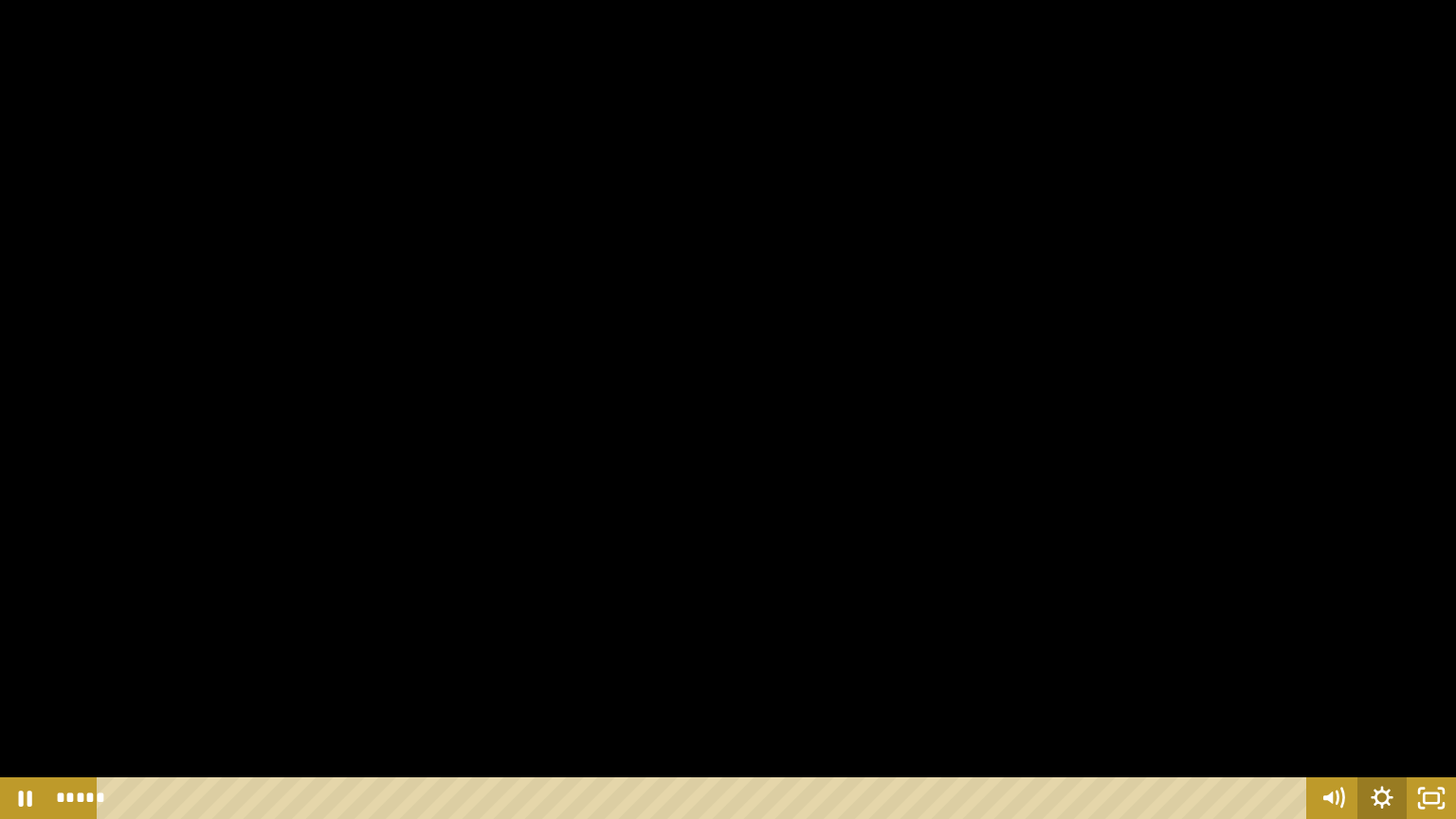 click 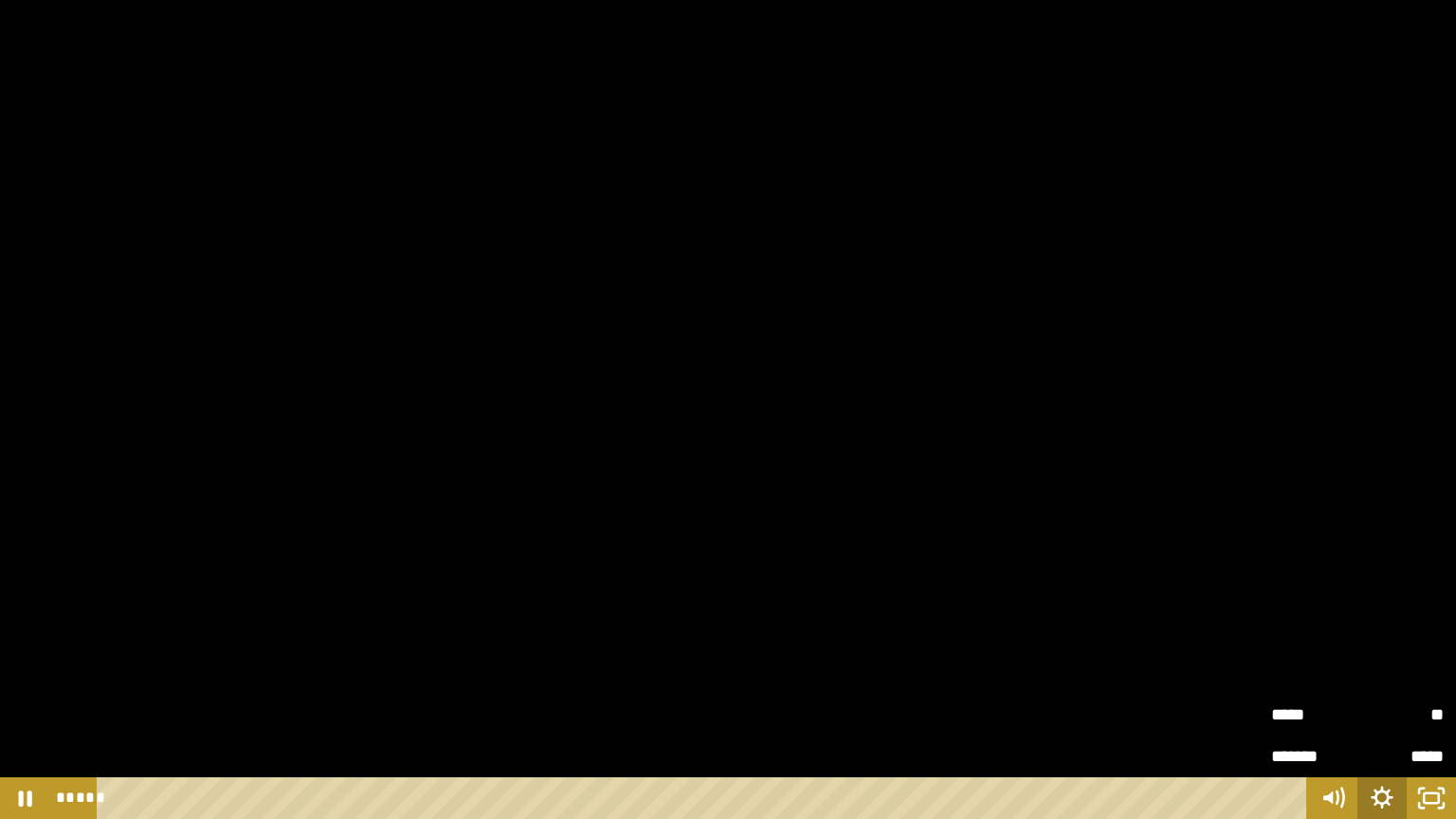 click 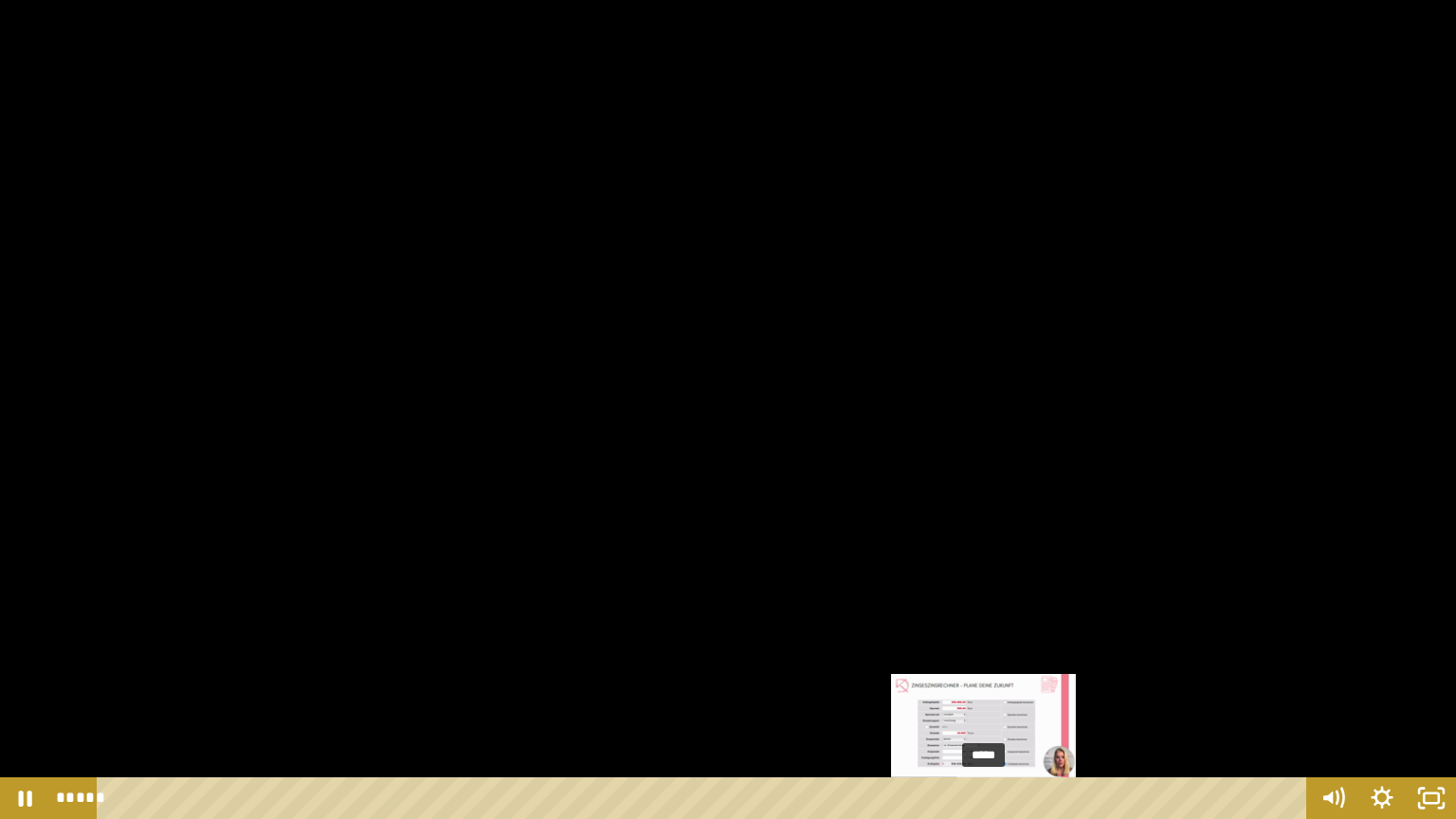 click on "*****" at bounding box center (705, 798) 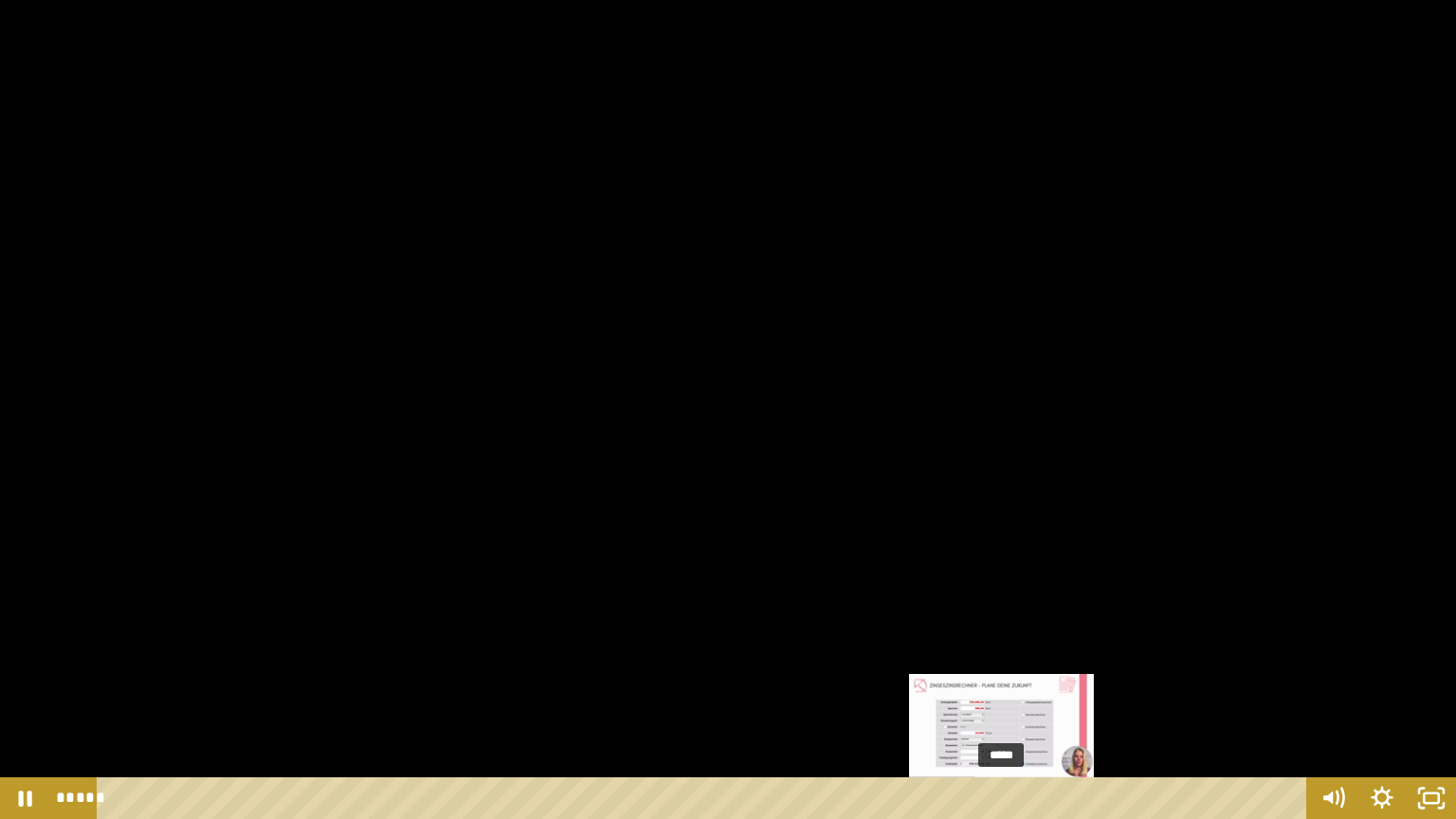 click on "*****" at bounding box center (705, 798) 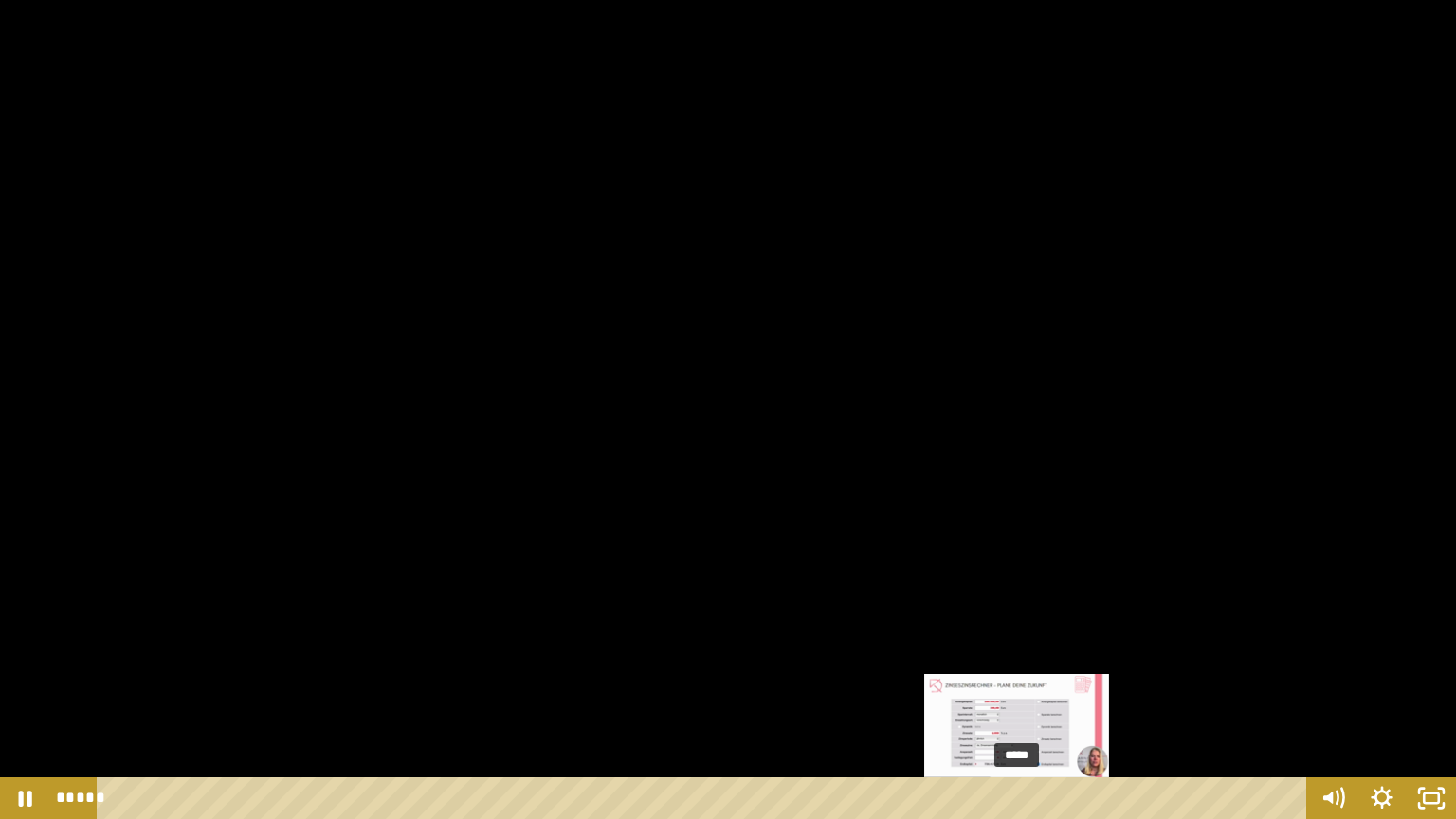 click on "*****" at bounding box center (705, 798) 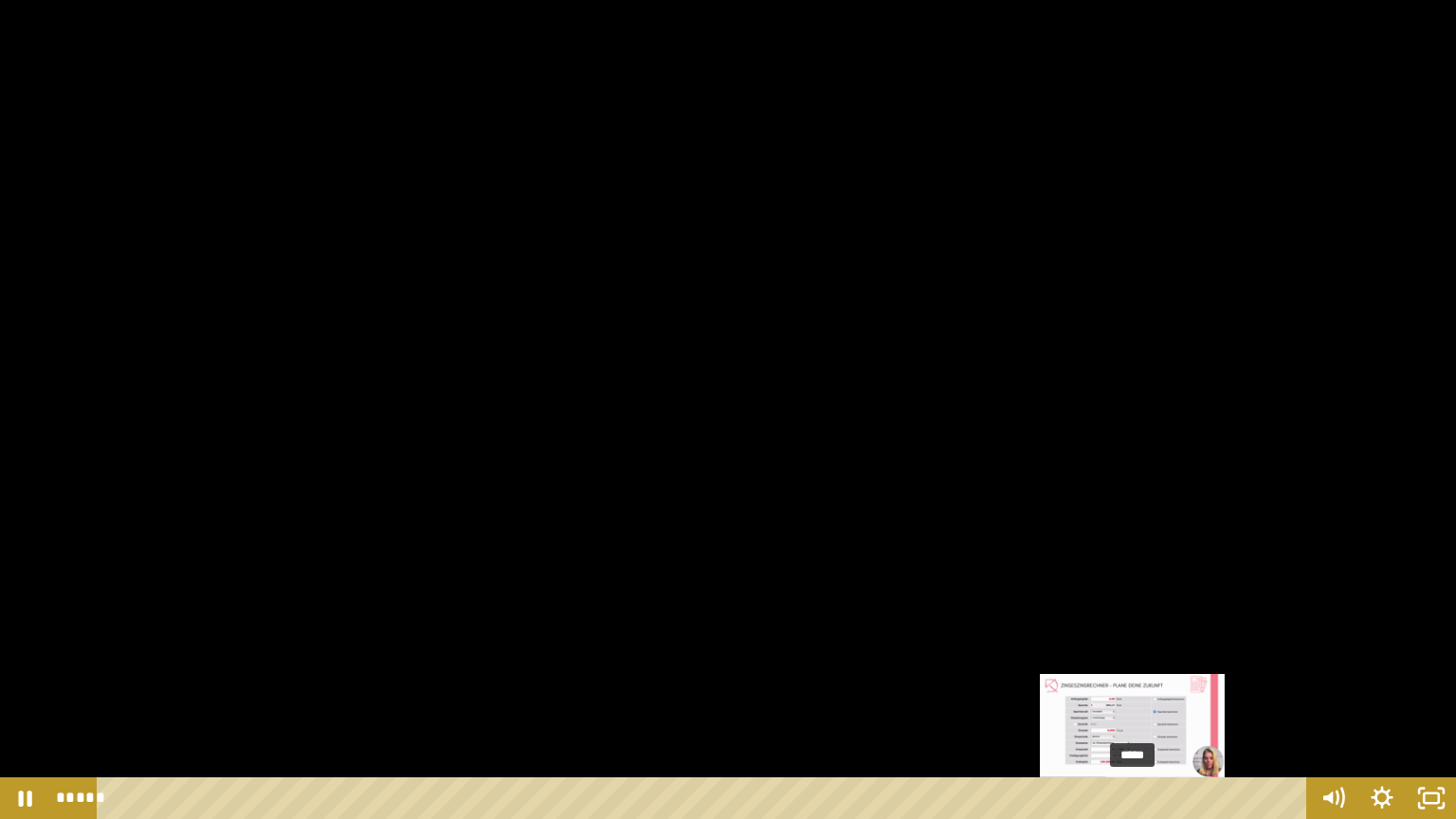 click on "*****" at bounding box center [705, 798] 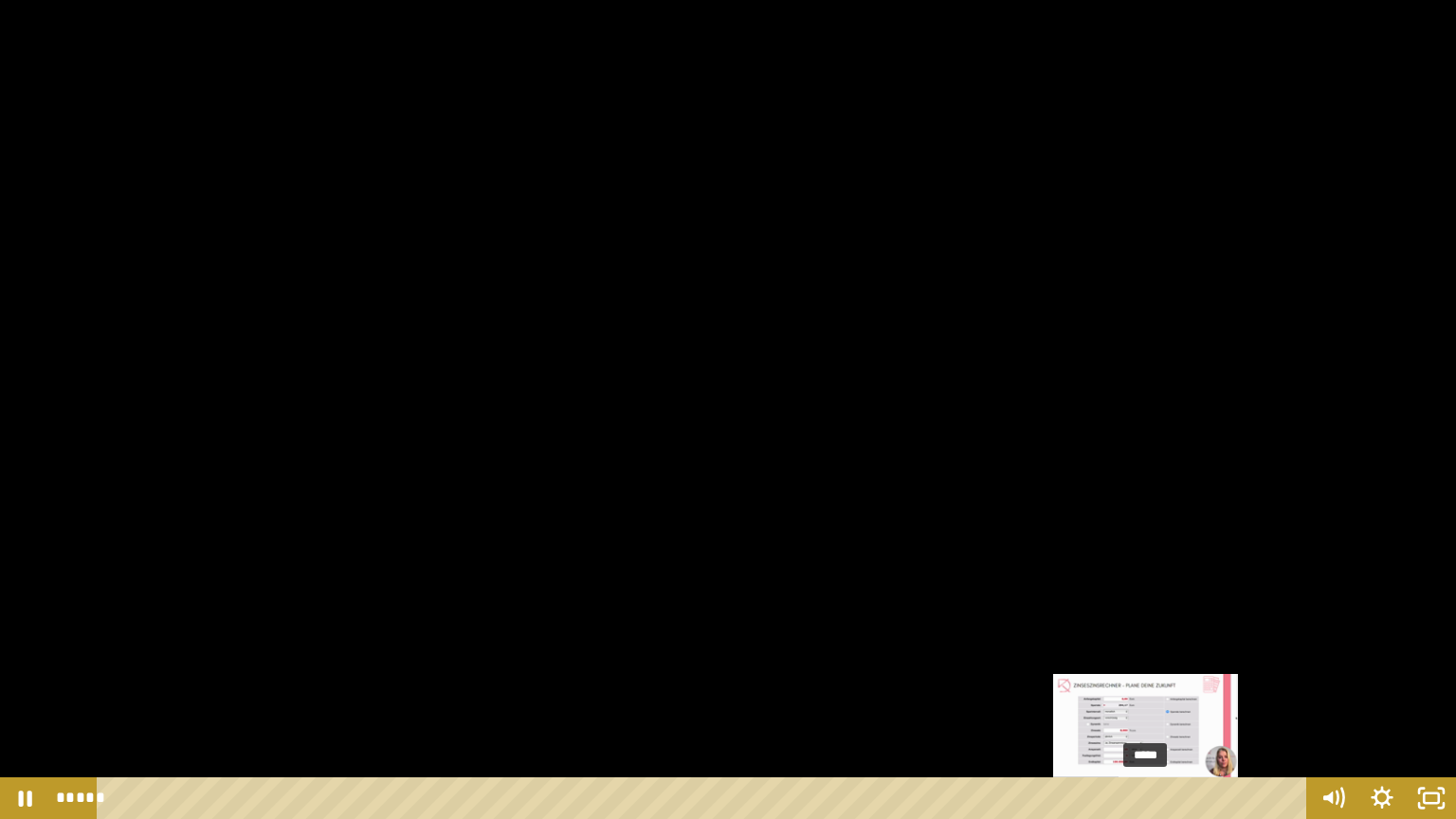 click on "*****" at bounding box center (705, 798) 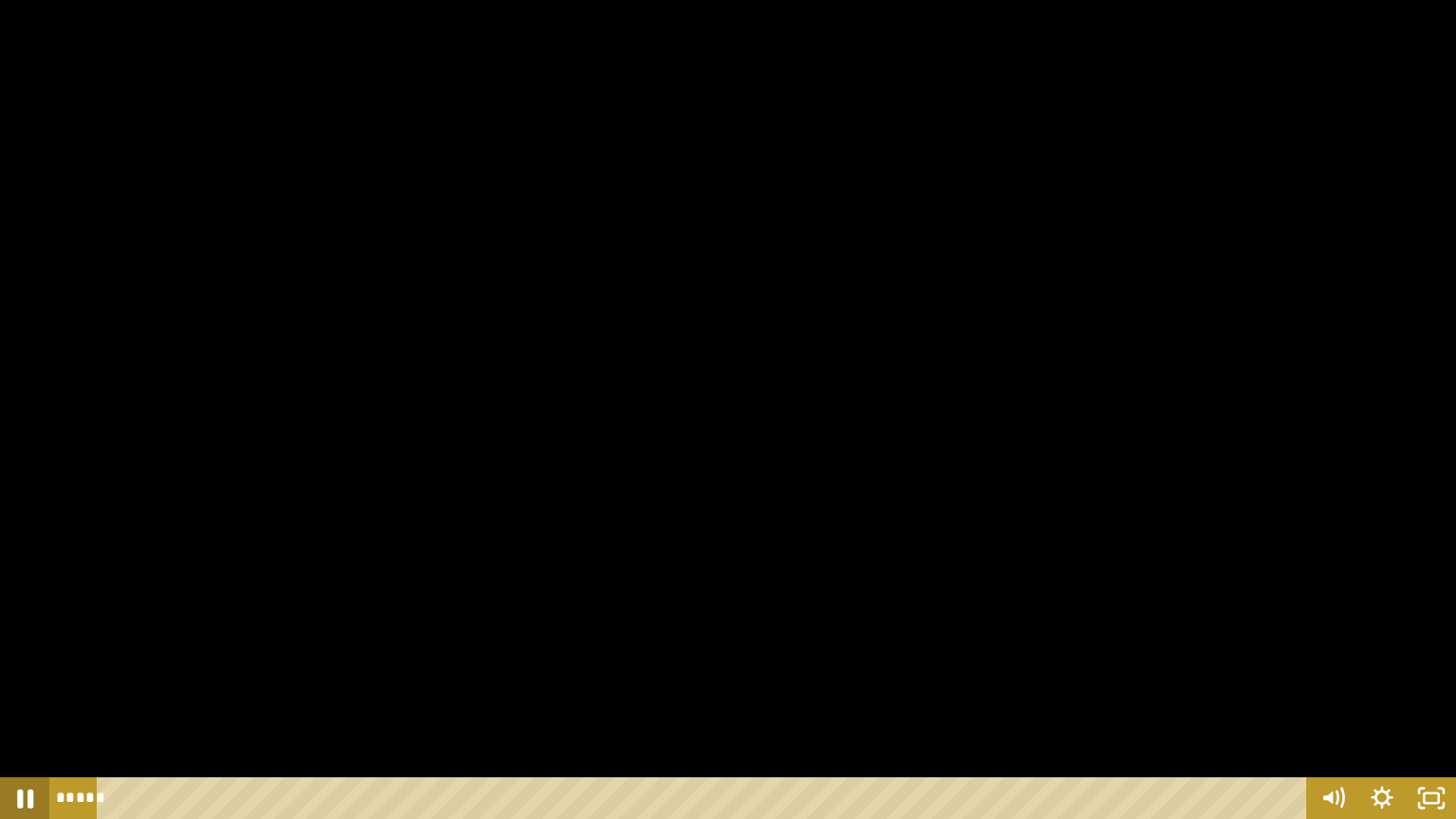 click 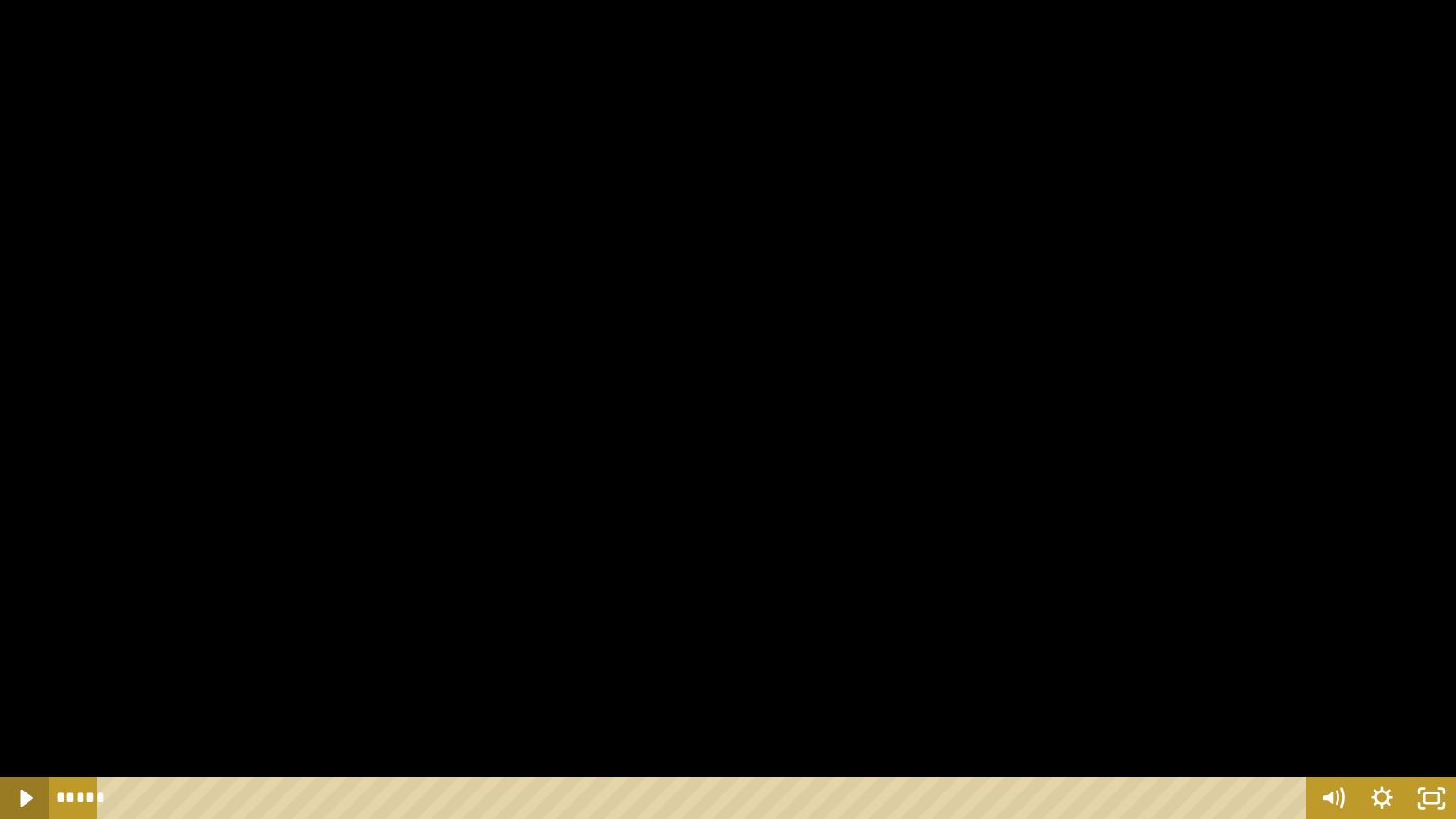 drag, startPoint x: 25, startPoint y: 792, endPoint x: 26, endPoint y: 782, distance: 10.049876 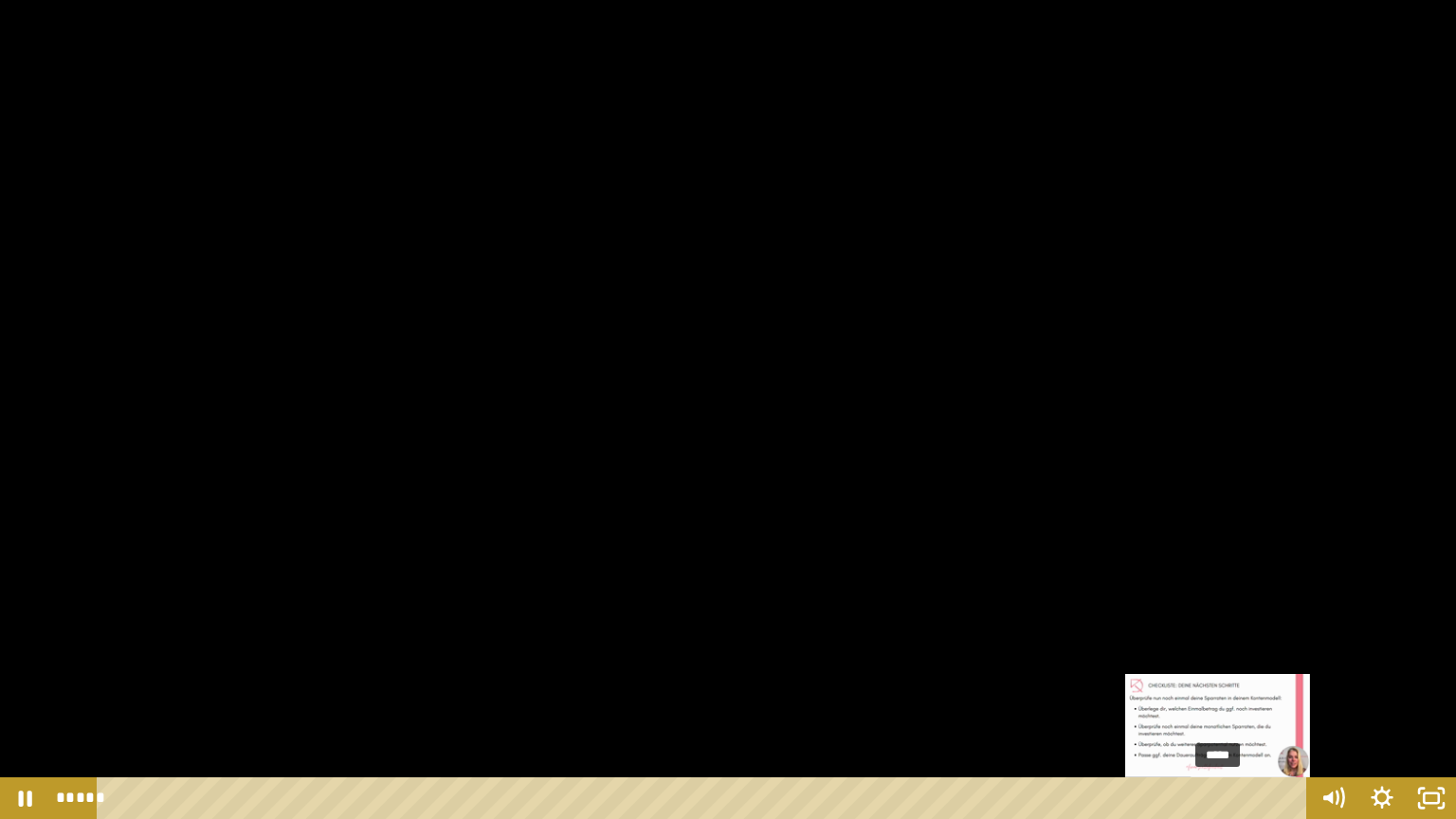 drag, startPoint x: 1205, startPoint y: 795, endPoint x: 1219, endPoint y: 798, distance: 14.317821 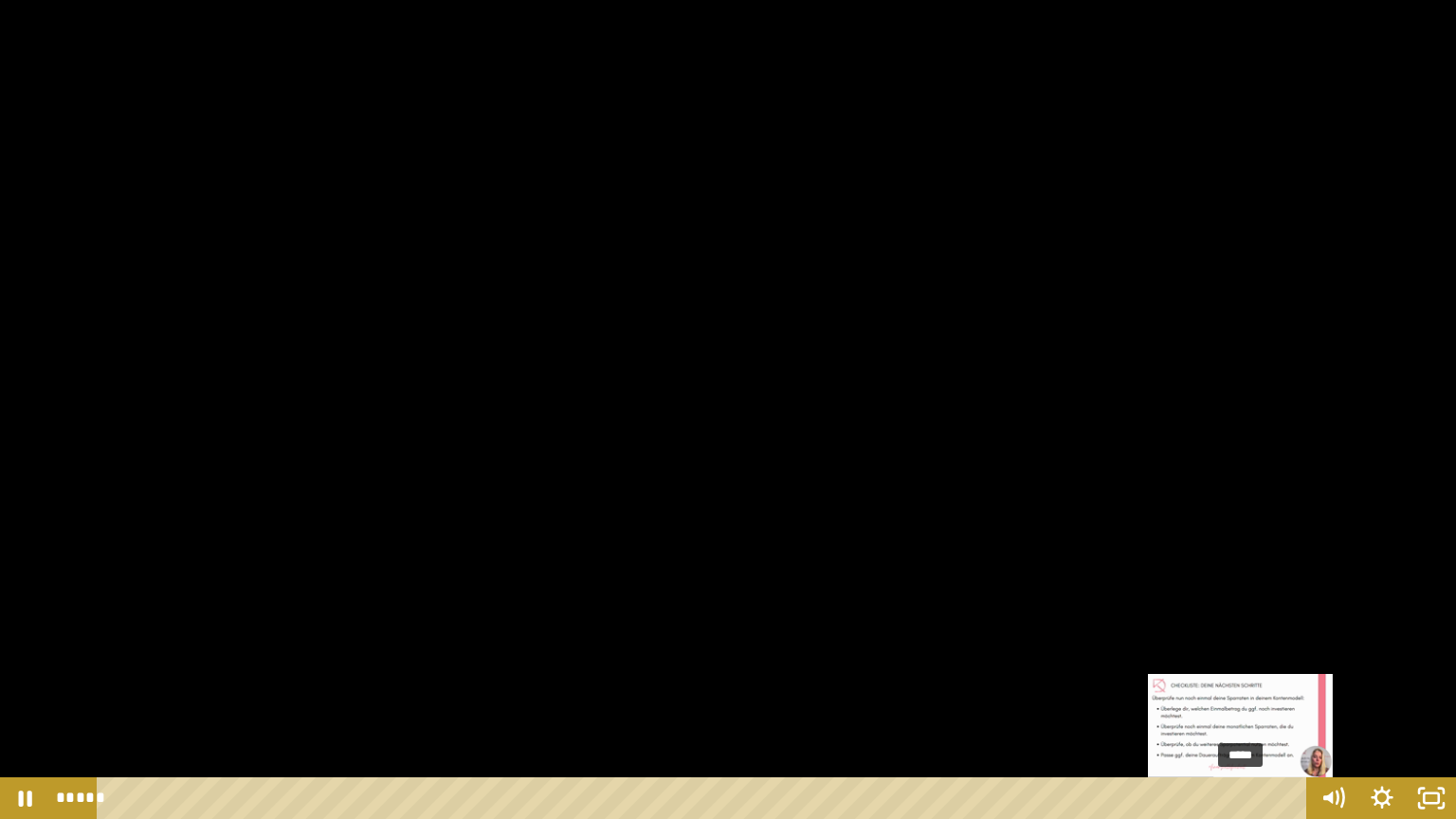 click on "*****" at bounding box center (705, 798) 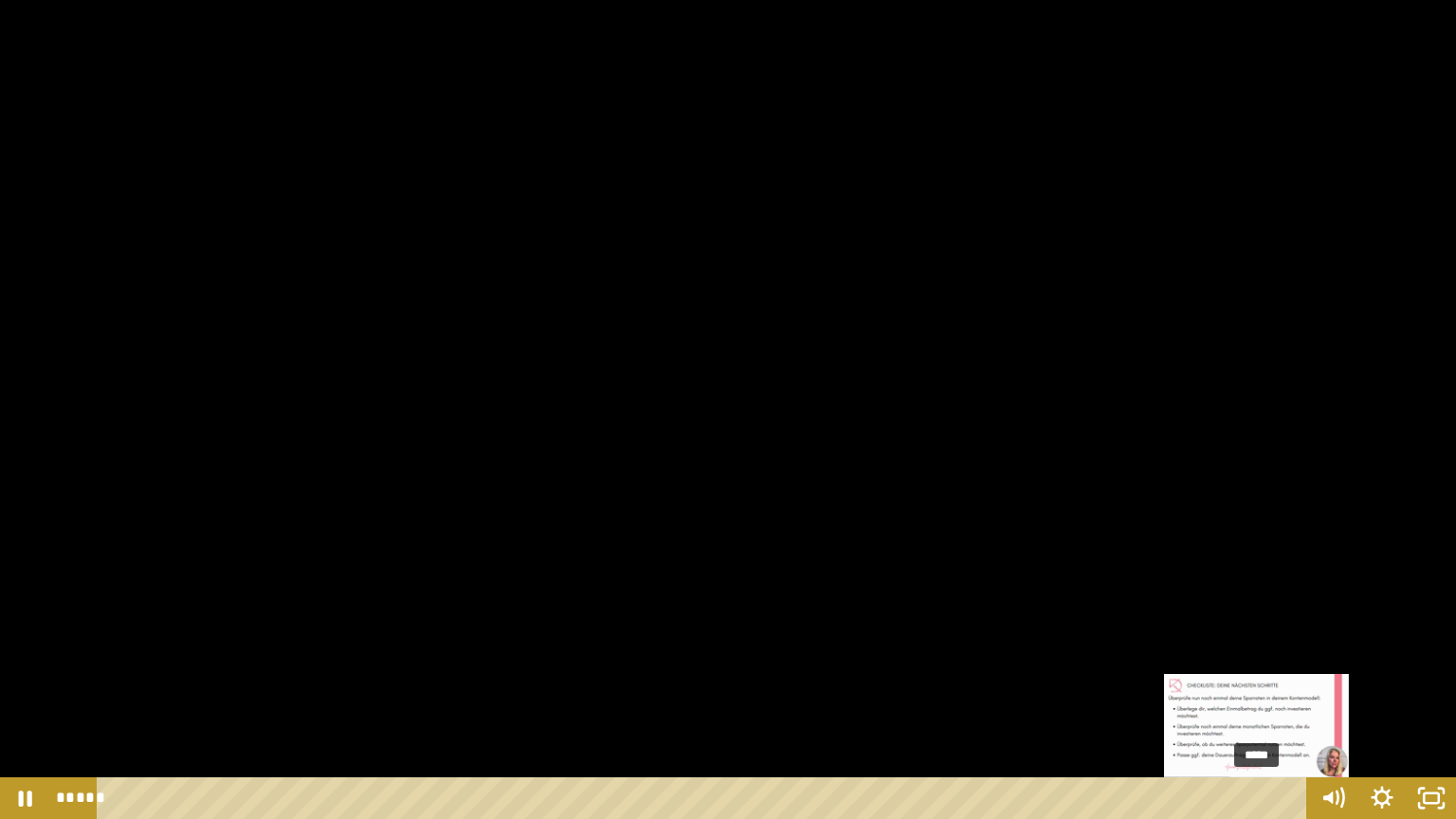 click on "*****" at bounding box center (705, 798) 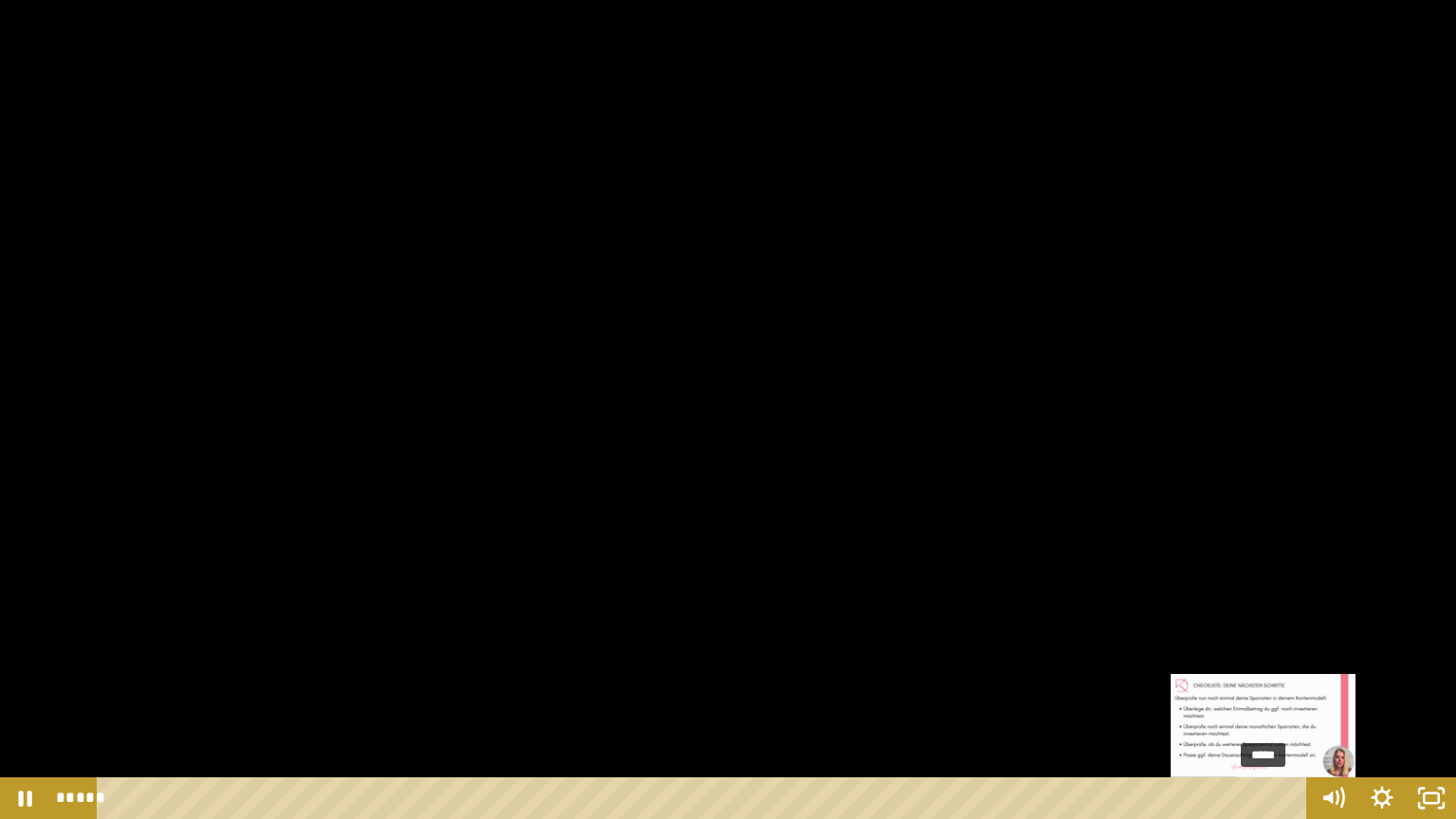 click on "*****" at bounding box center (705, 798) 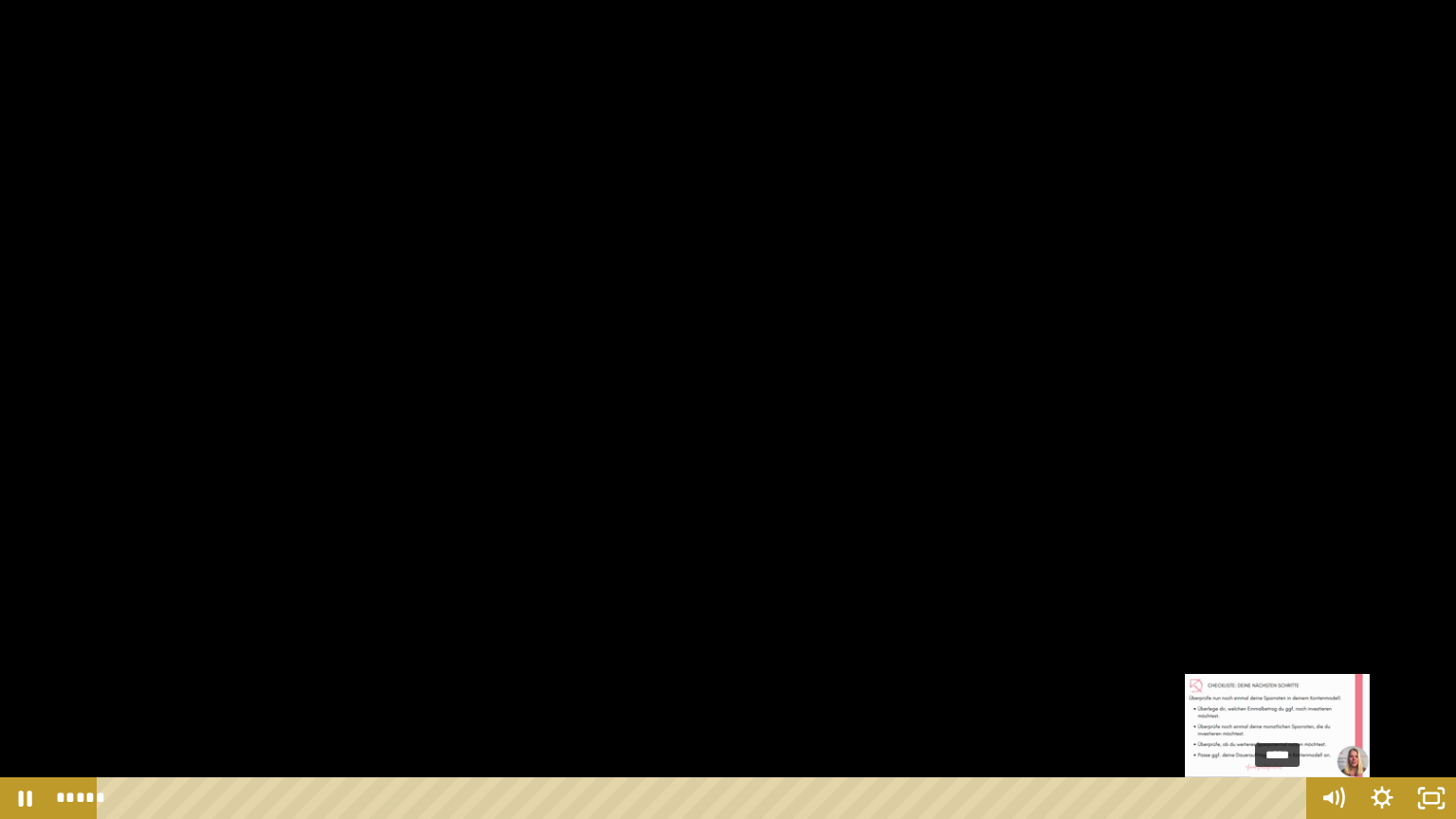 click on "*****" at bounding box center [705, 798] 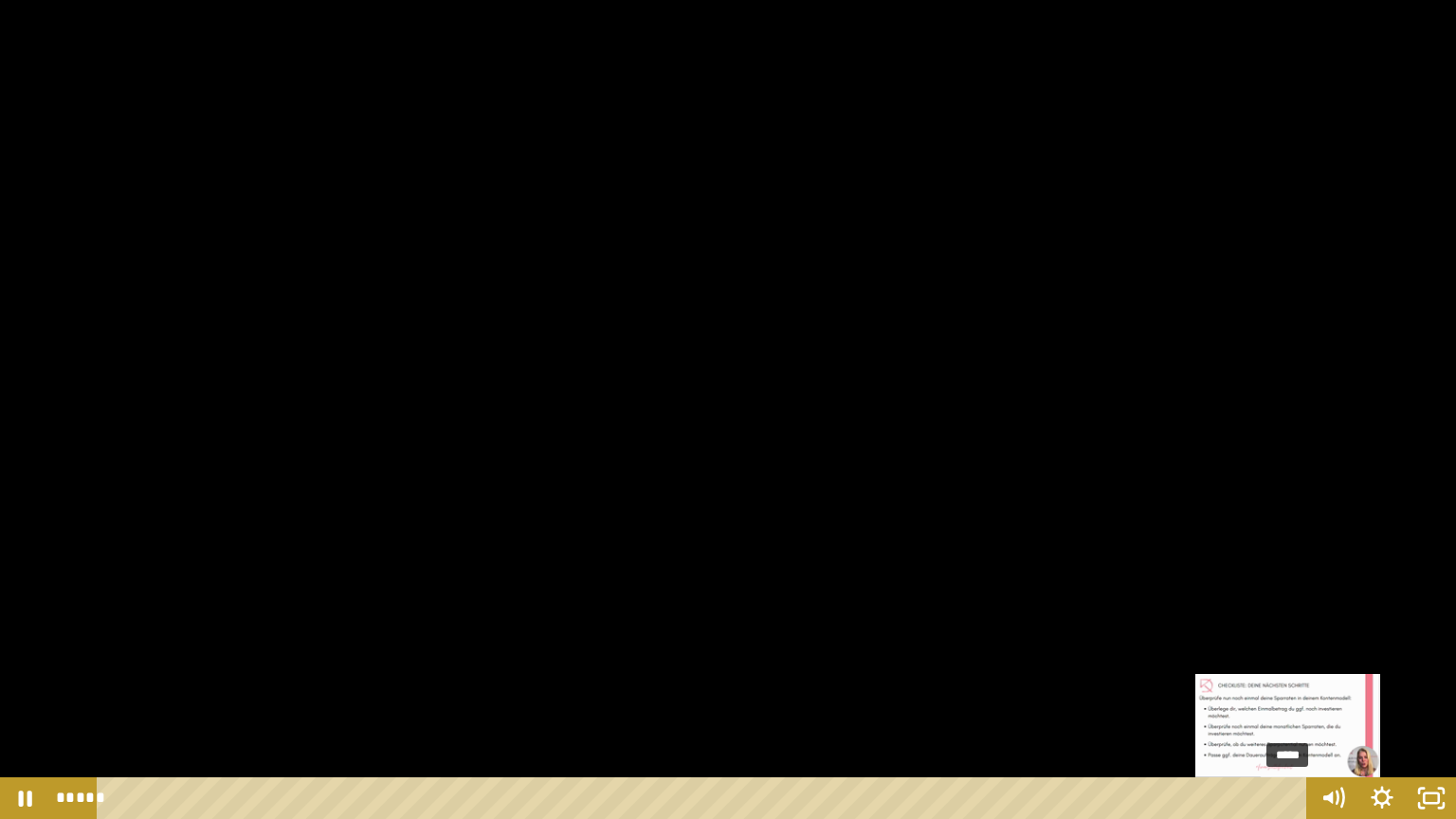 click on "*****" at bounding box center [705, 798] 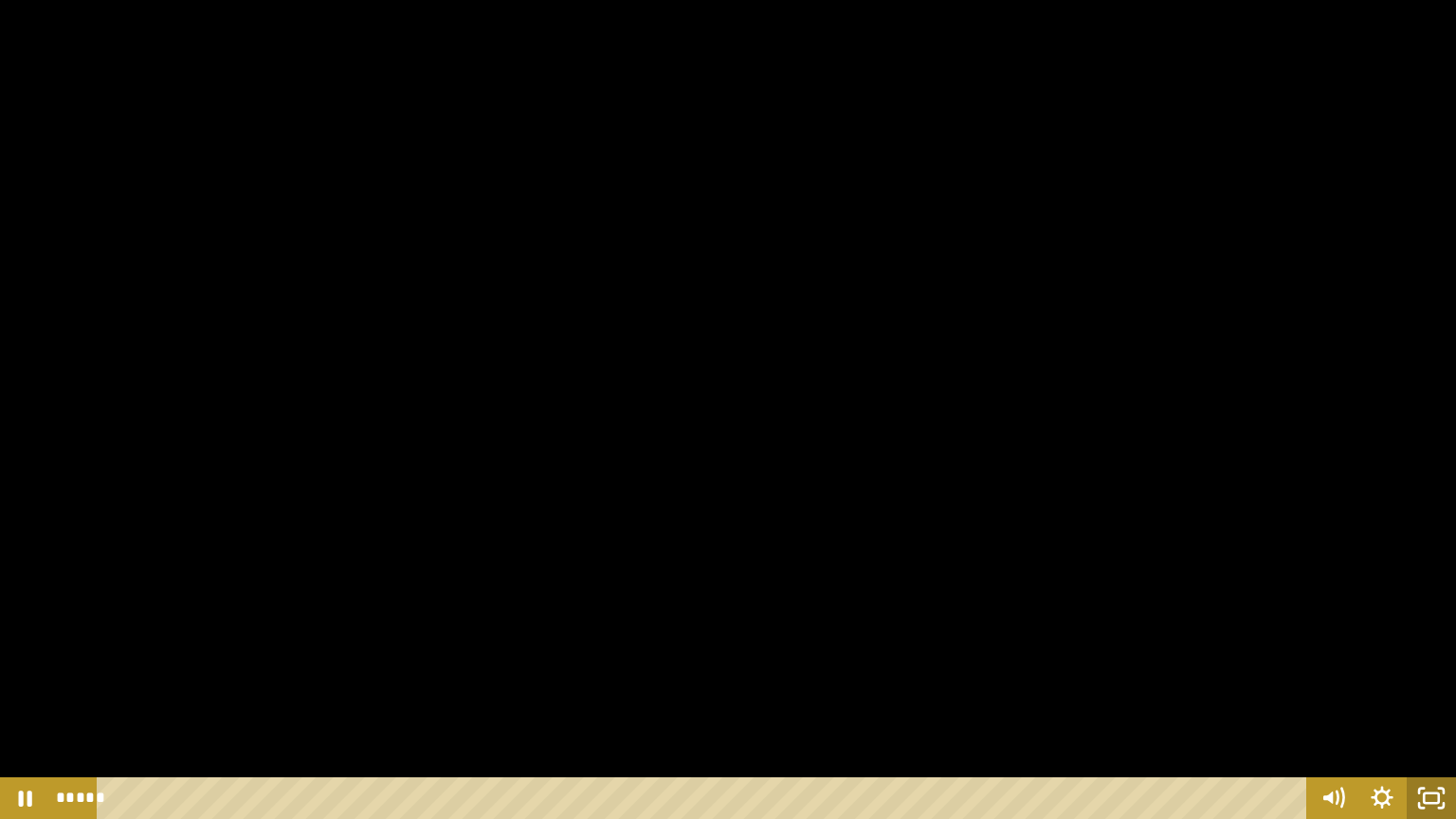 click 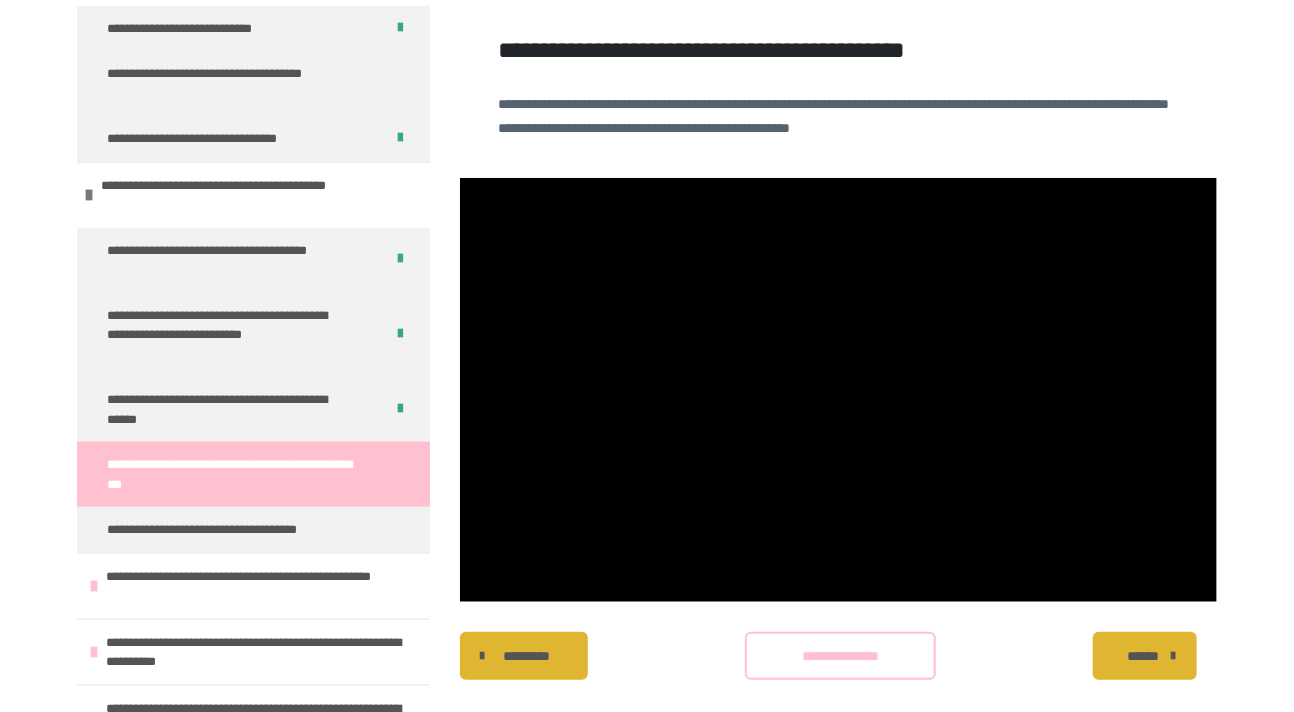 click on "**********" at bounding box center [840, 656] 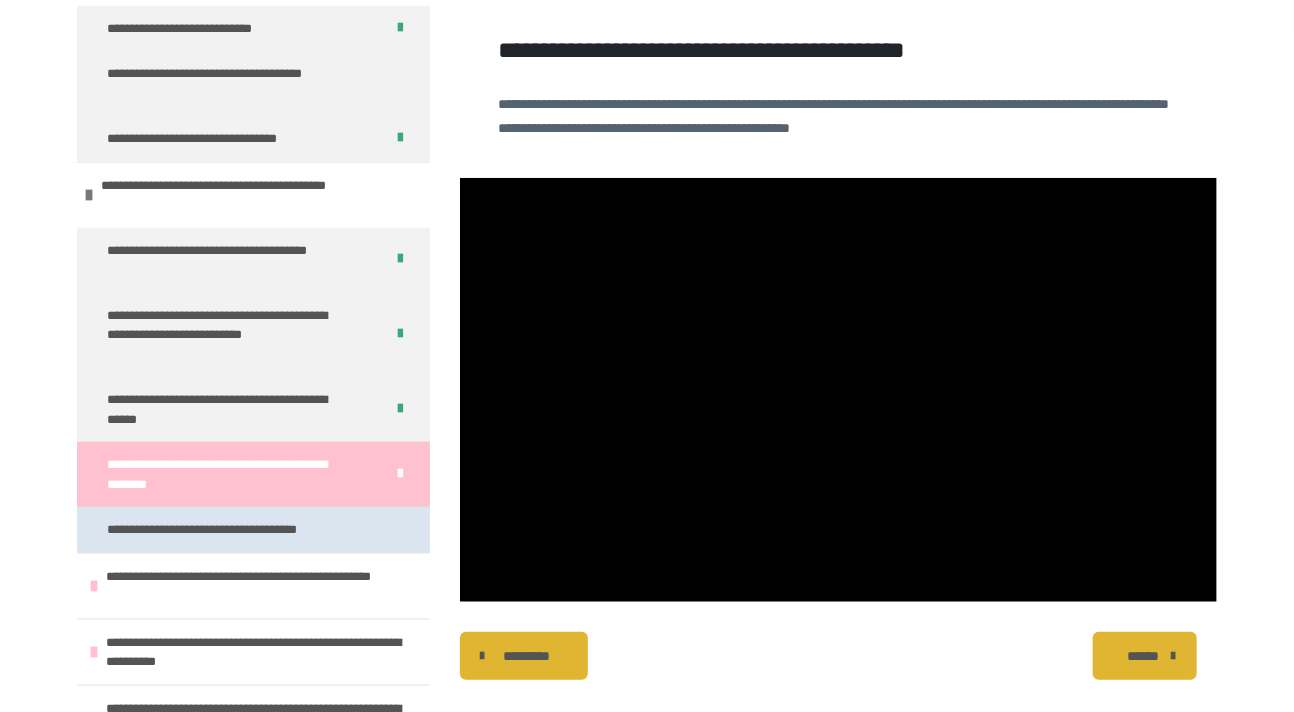click on "**********" at bounding box center (236, 530) 